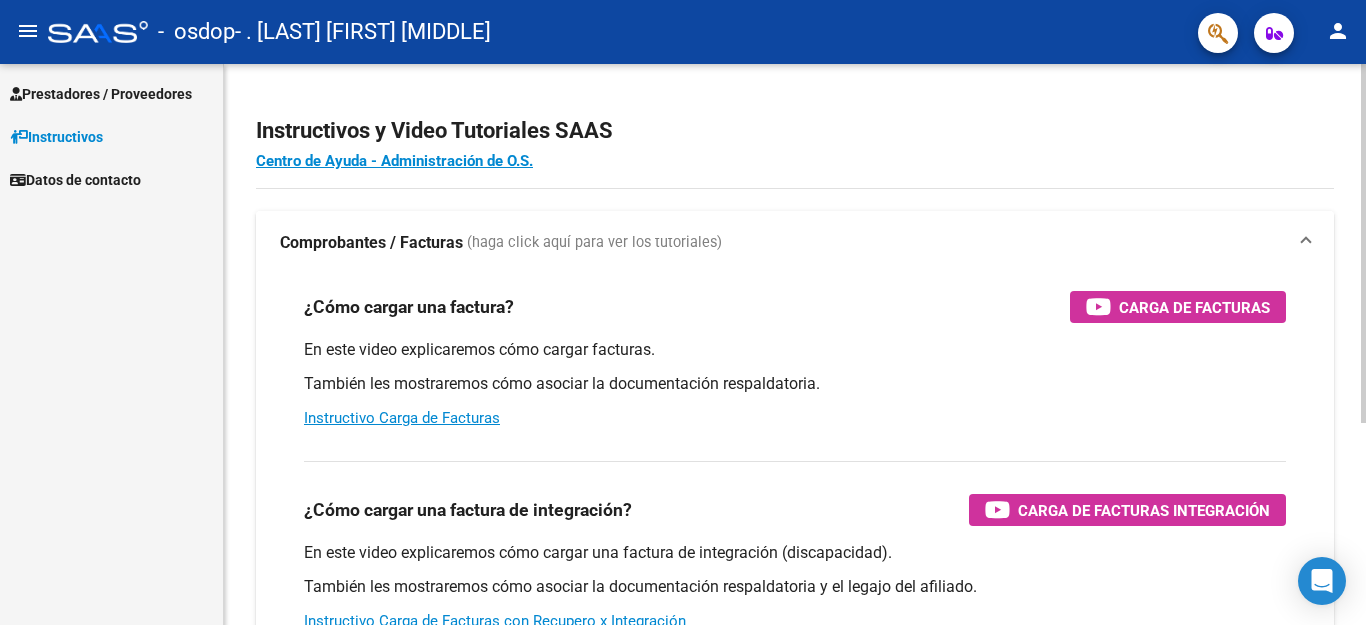 scroll, scrollTop: 0, scrollLeft: 0, axis: both 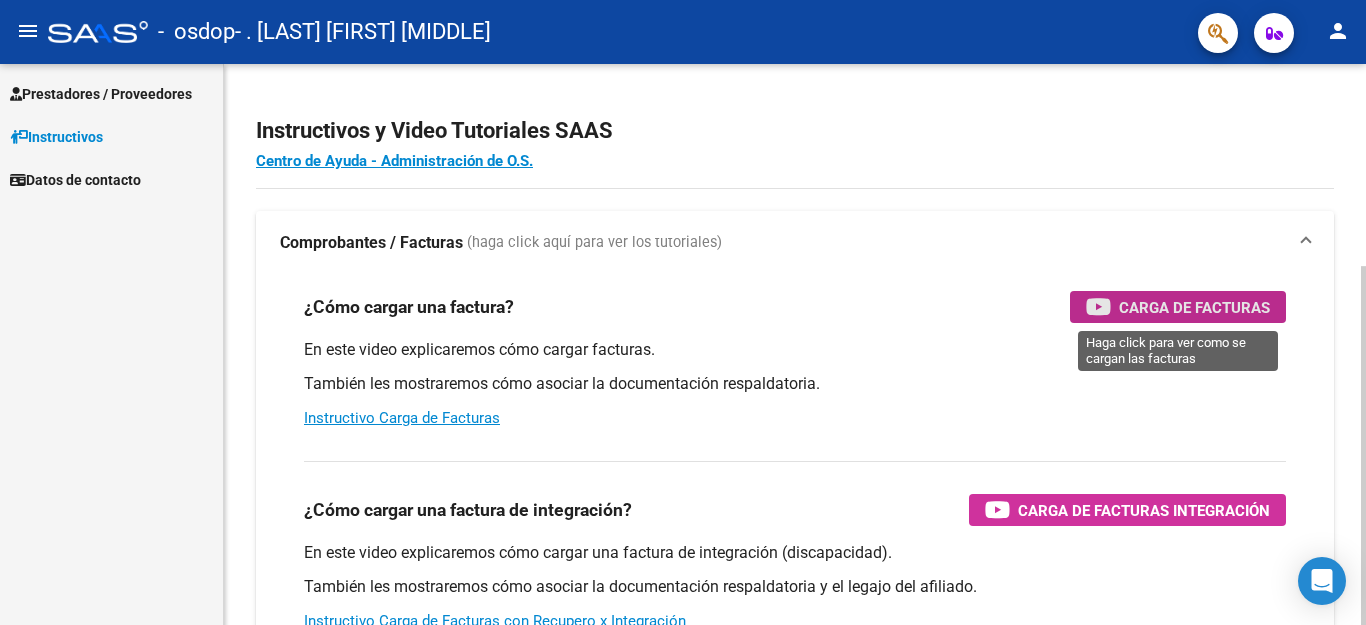 click on "Carga de Facturas" at bounding box center [1194, 307] 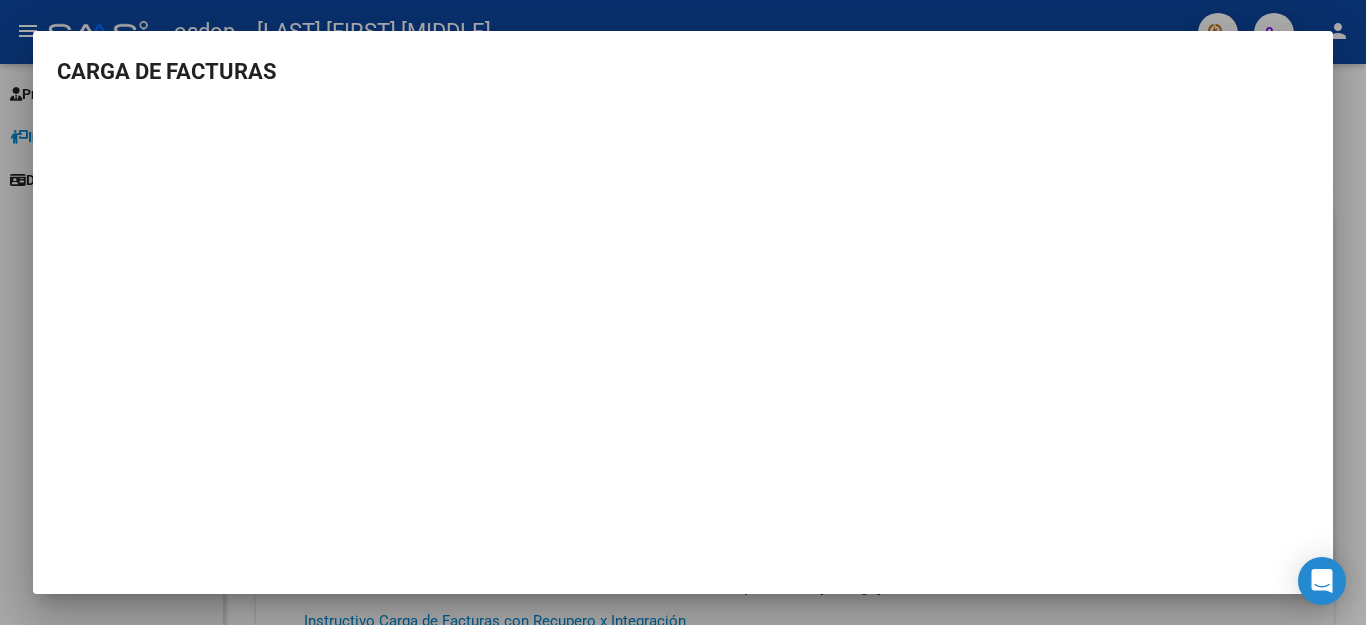 click at bounding box center [683, 312] 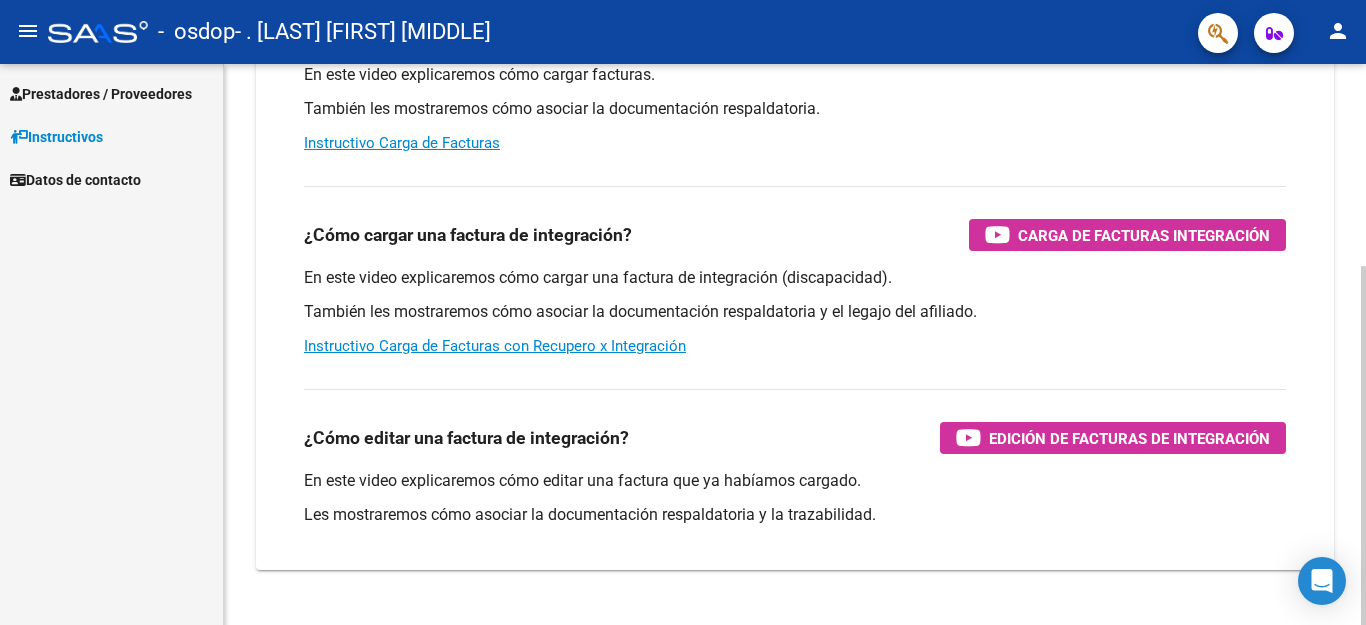 click 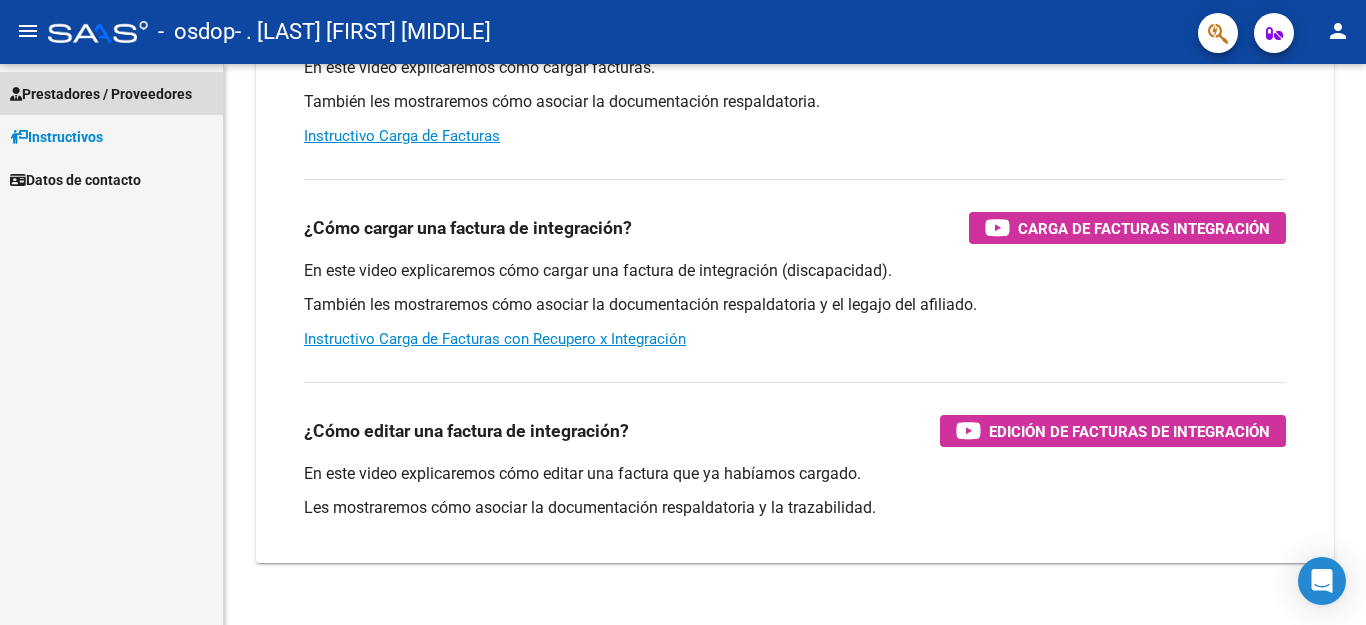 click on "Prestadores / Proveedores" at bounding box center [101, 94] 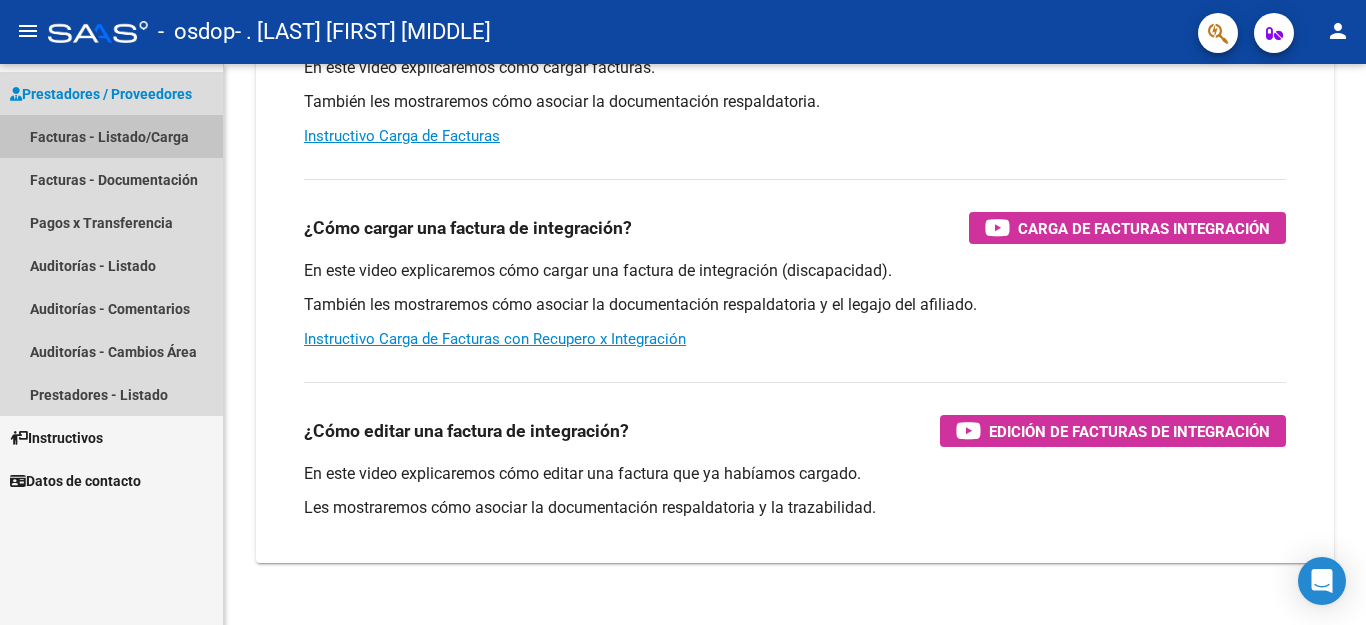 click on "Facturas - Listado/Carga" at bounding box center [111, 136] 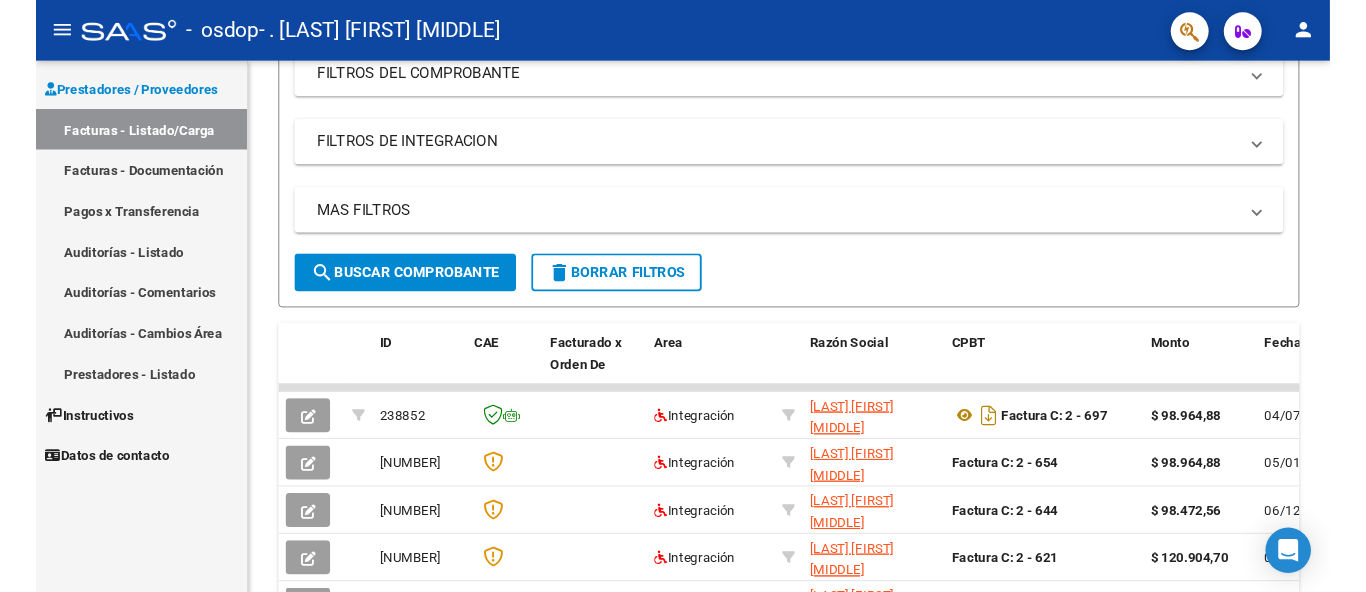 scroll, scrollTop: 0, scrollLeft: 0, axis: both 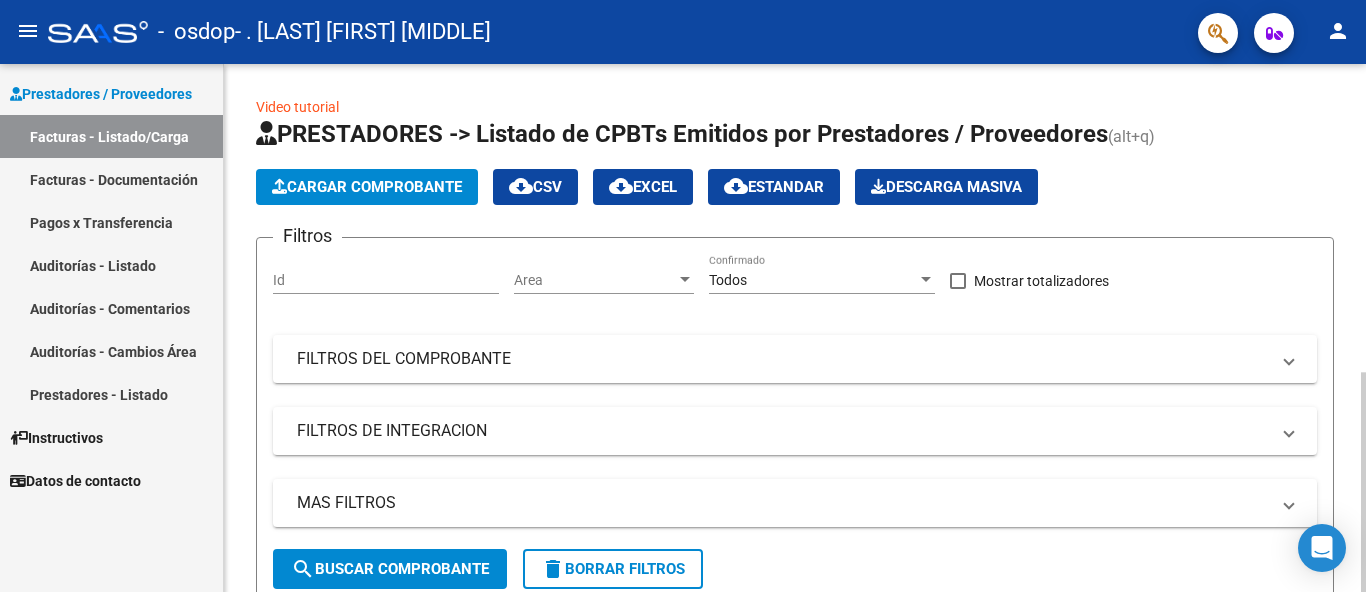 click on "Cargar Comprobante" 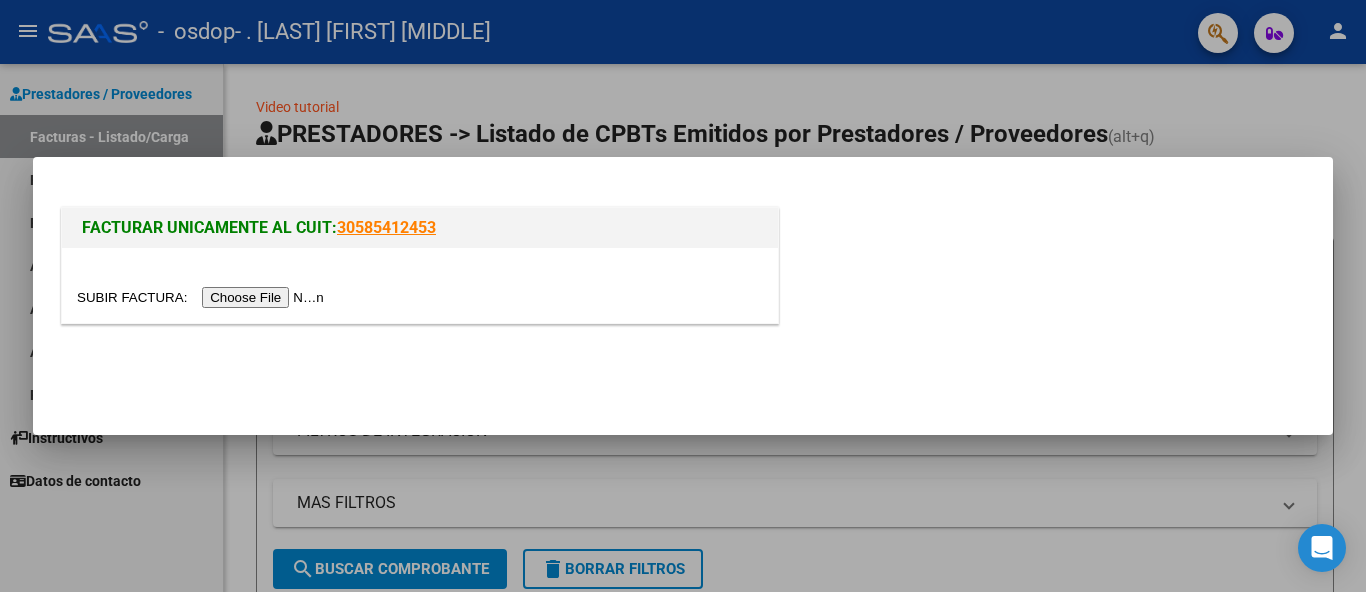 click at bounding box center (203, 297) 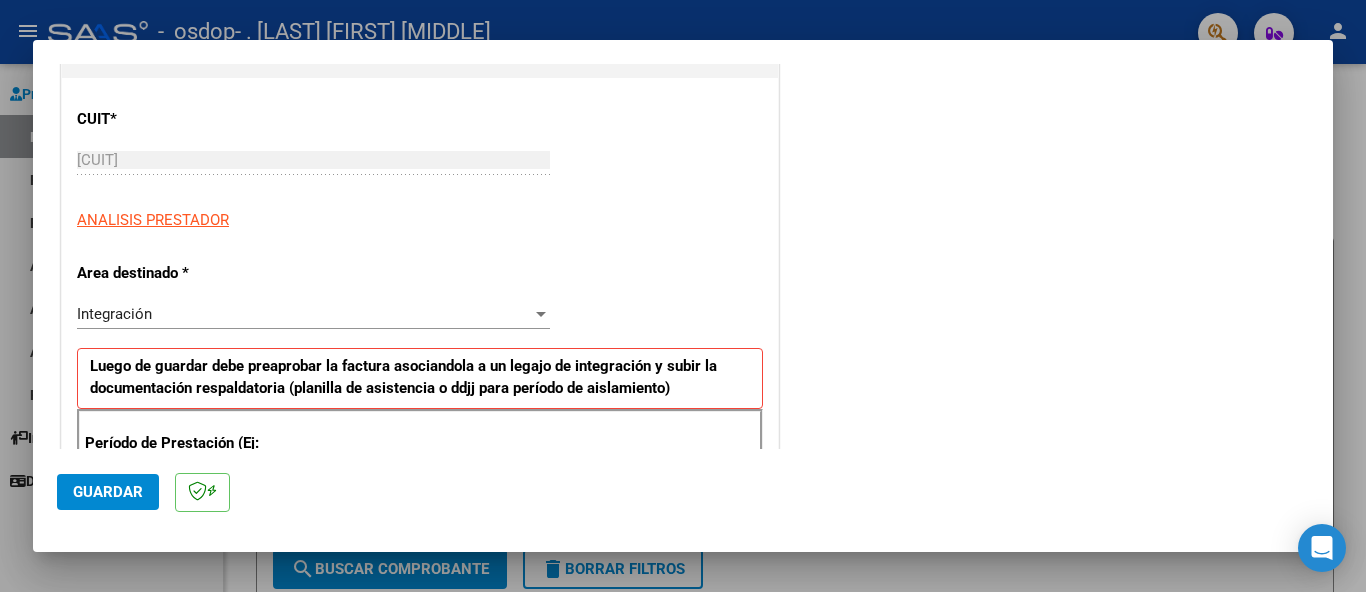 scroll, scrollTop: 242, scrollLeft: 0, axis: vertical 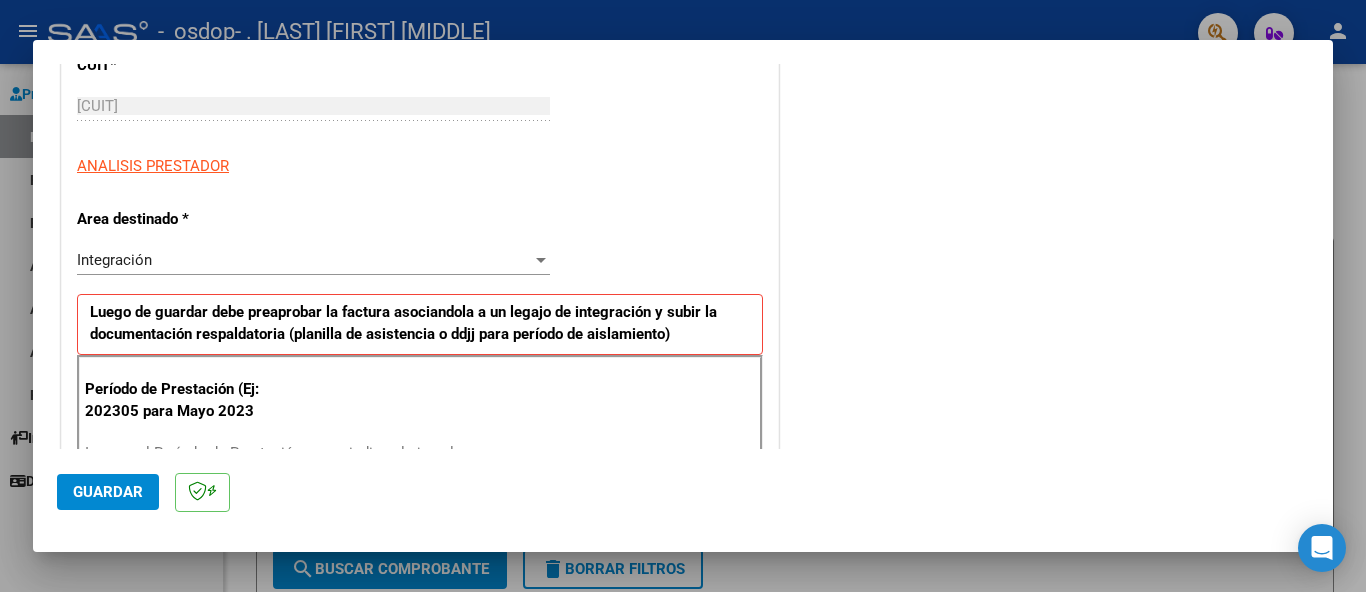 click at bounding box center [541, 260] 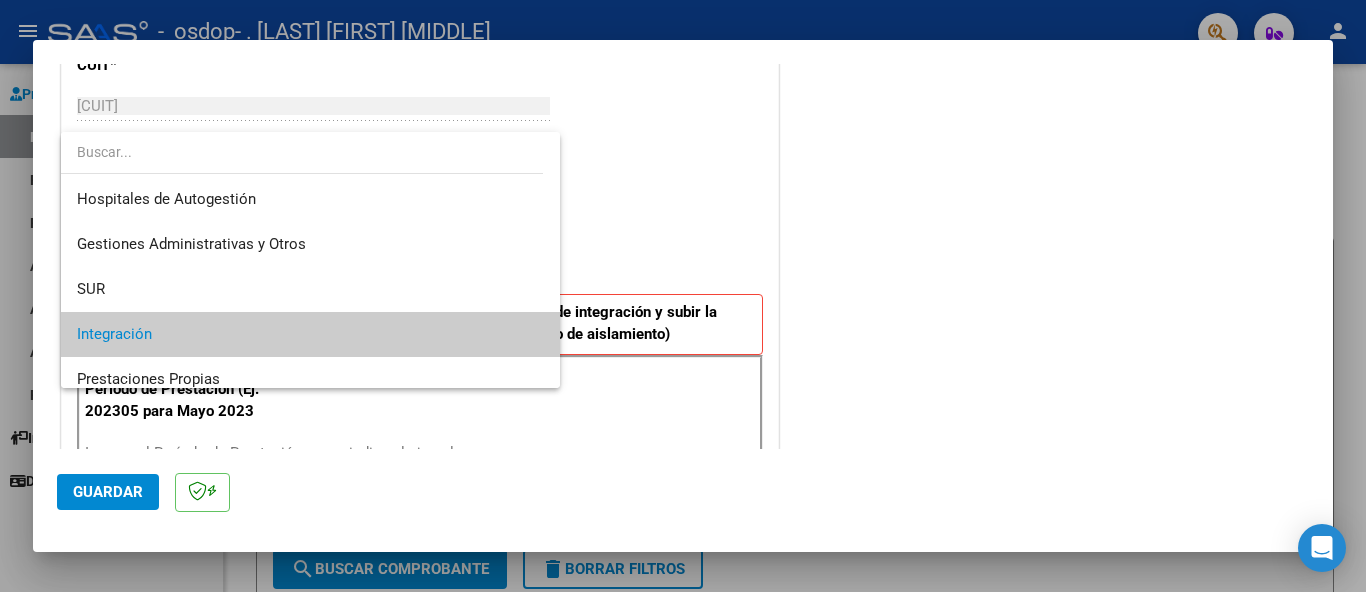 scroll, scrollTop: 74, scrollLeft: 0, axis: vertical 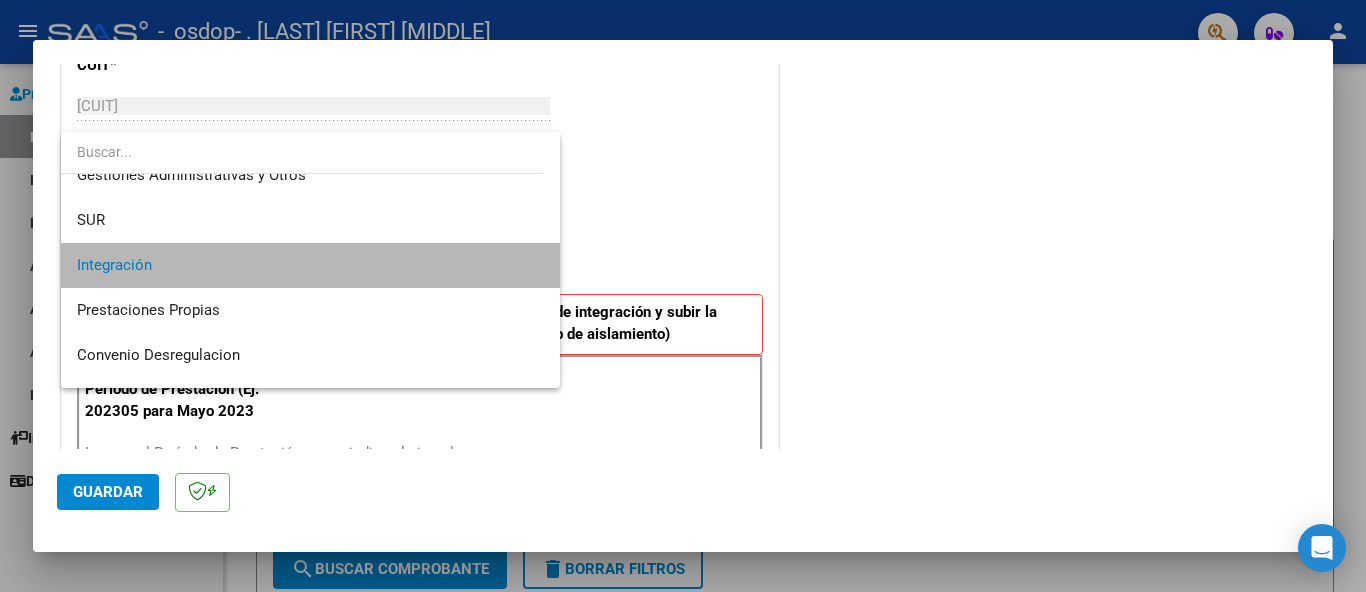 click on "Integración" at bounding box center (310, 265) 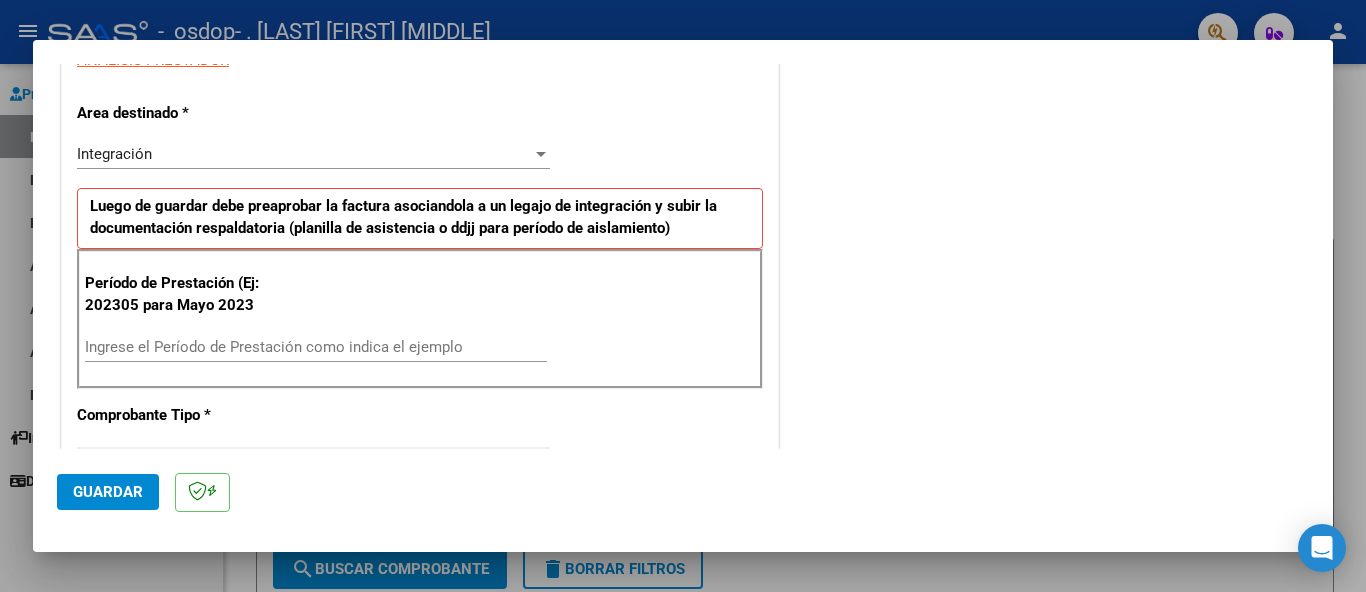scroll, scrollTop: 427, scrollLeft: 0, axis: vertical 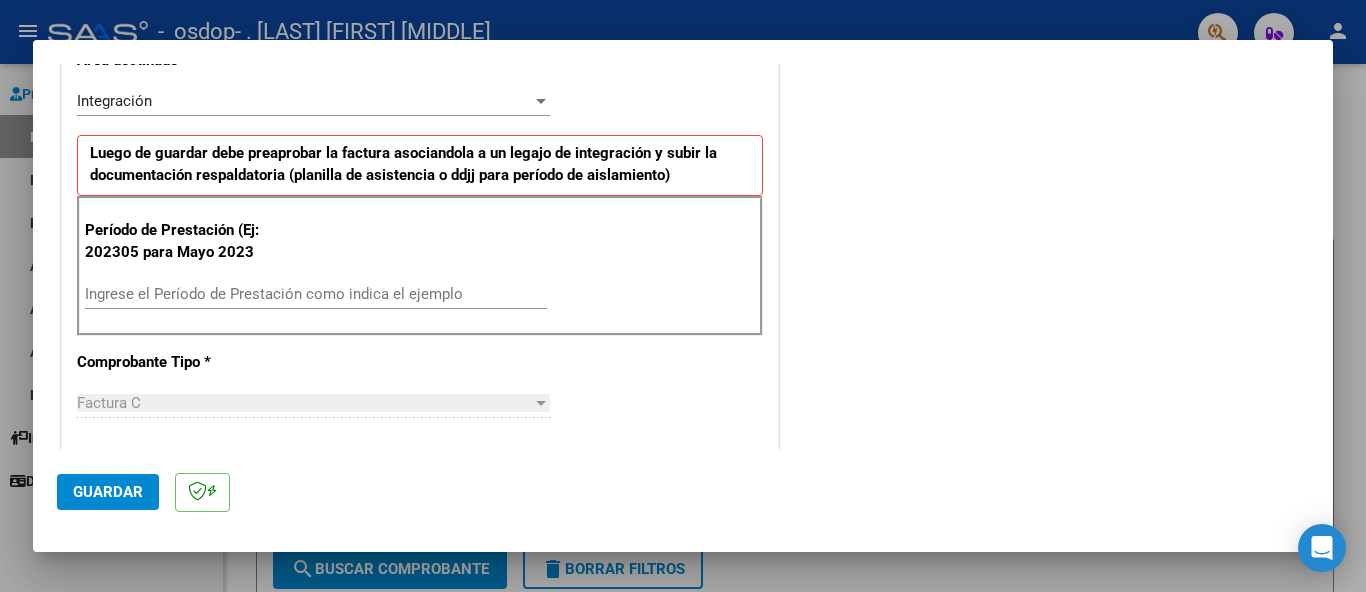 click on "Ingrese el Período de Prestación como indica el ejemplo" at bounding box center [316, 294] 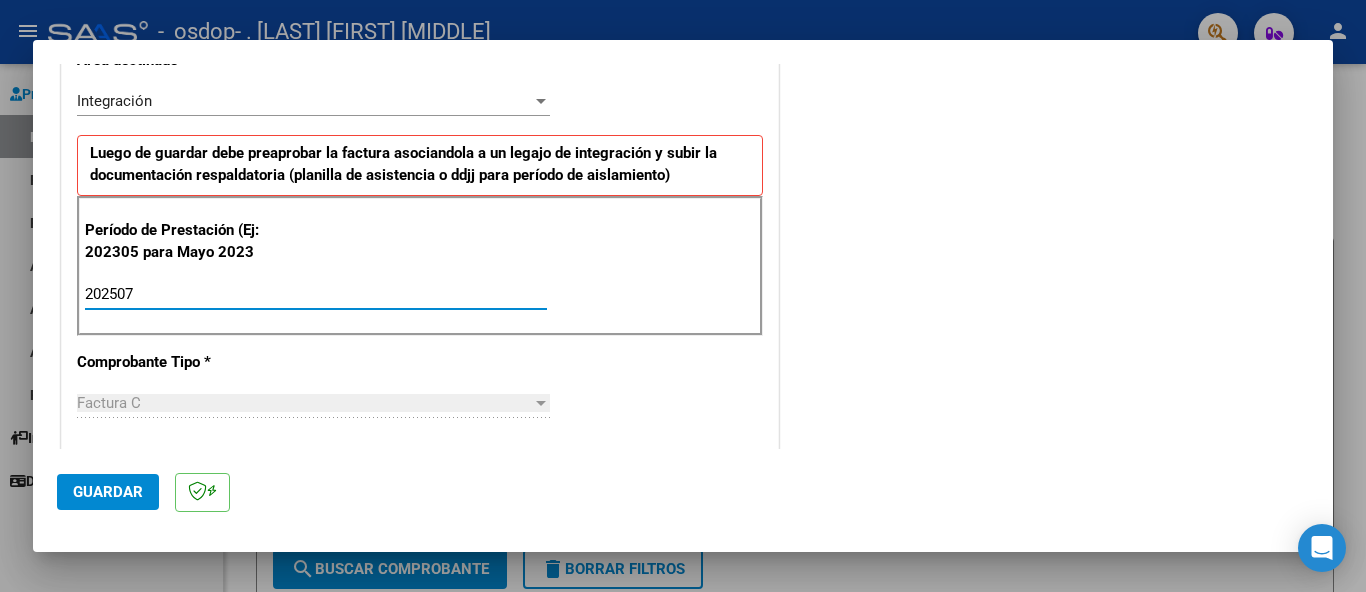 type on "202507" 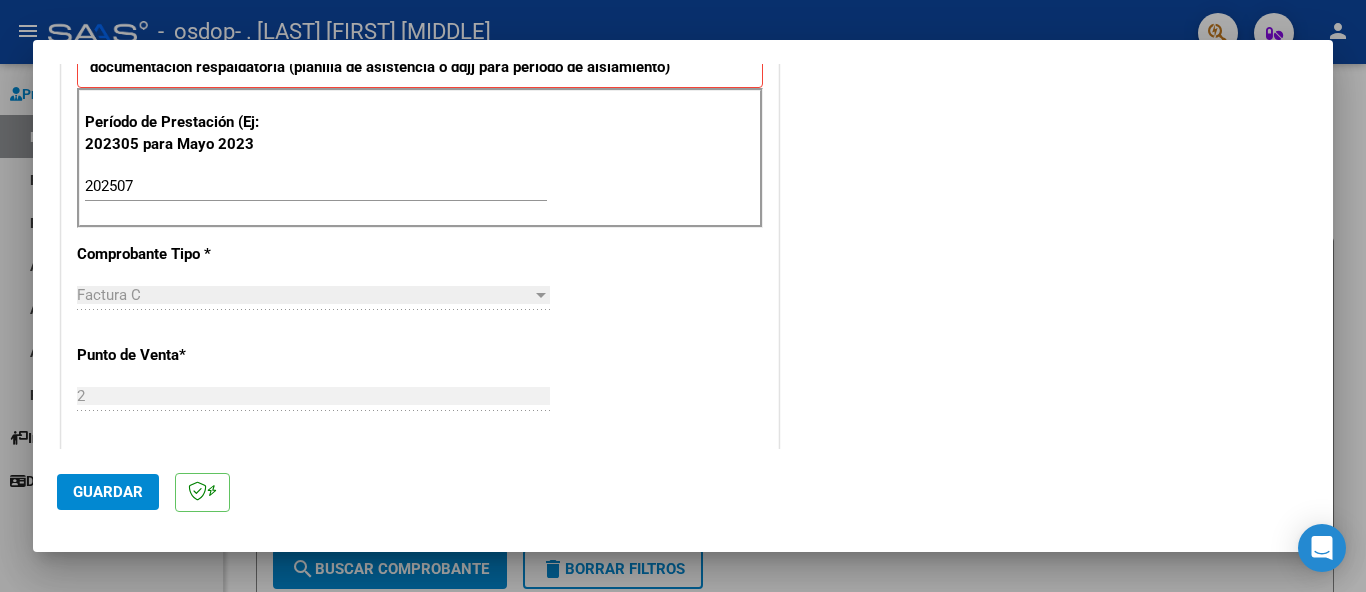 scroll, scrollTop: 591, scrollLeft: 0, axis: vertical 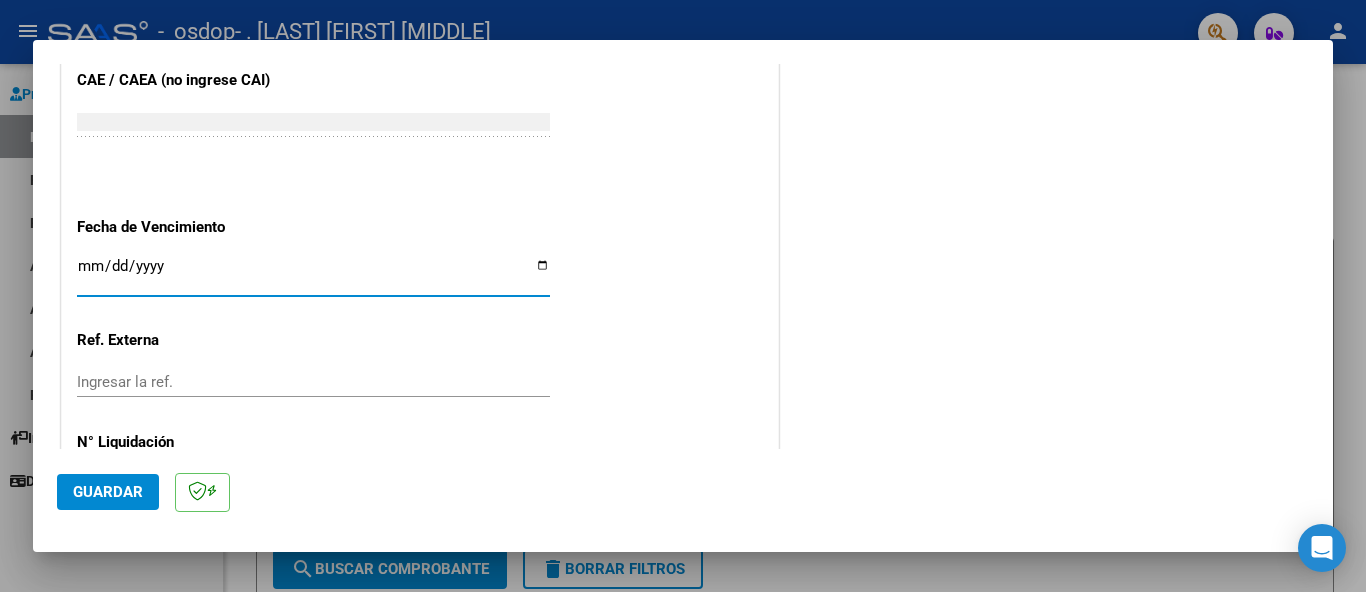 click on "Ingresar la fecha" at bounding box center (313, 274) 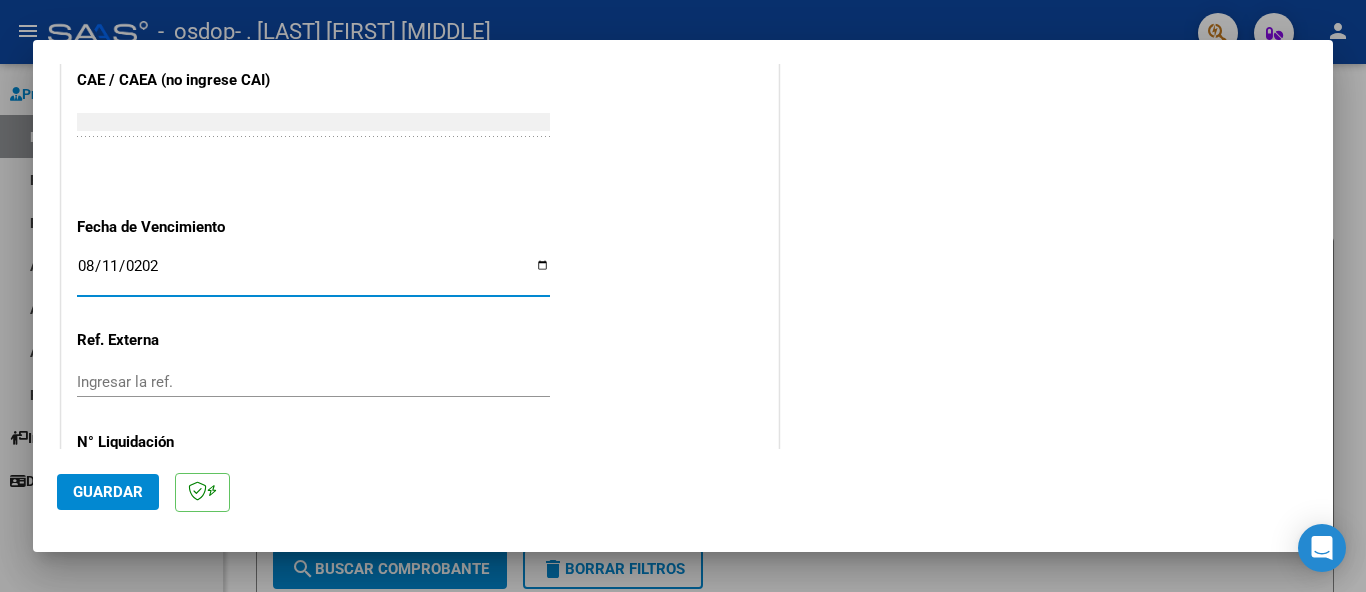 type on "2025-08-11" 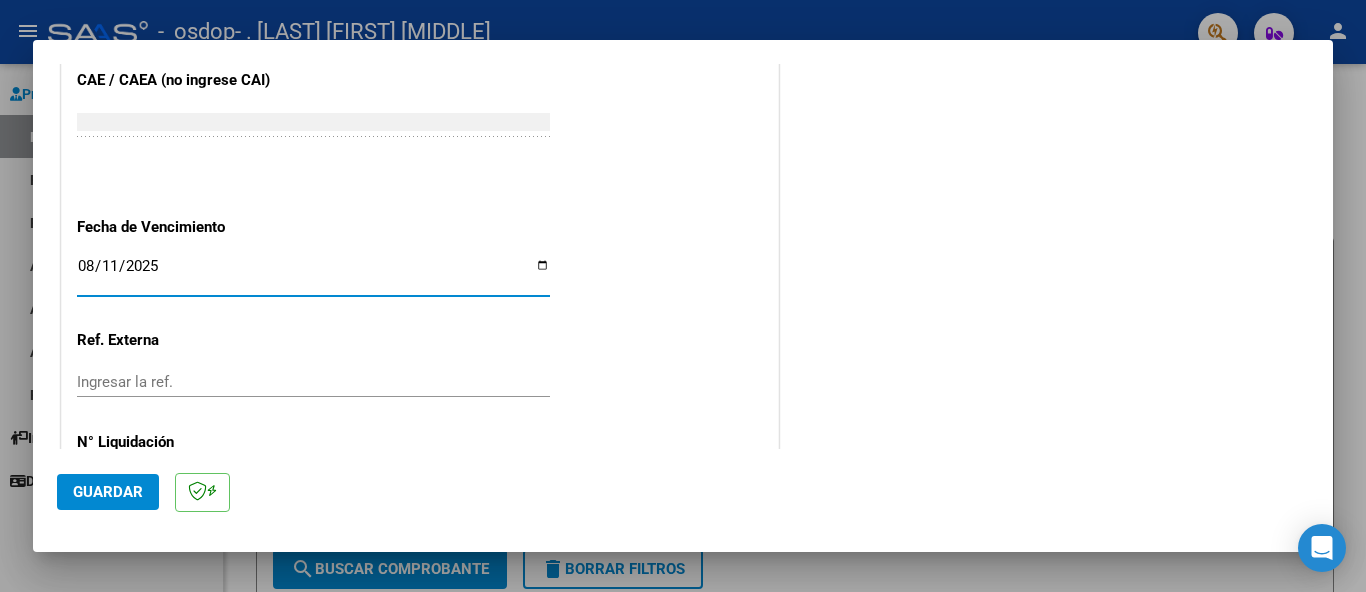 click on "Ingresar la ref." at bounding box center [313, 382] 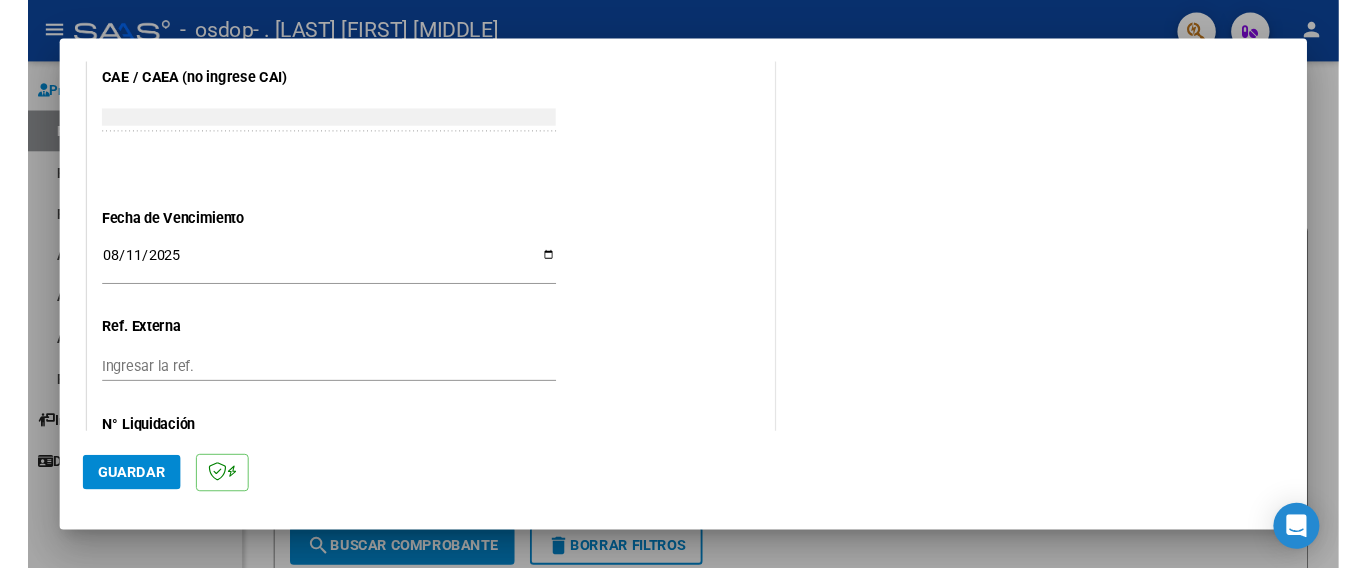 scroll, scrollTop: 1313, scrollLeft: 0, axis: vertical 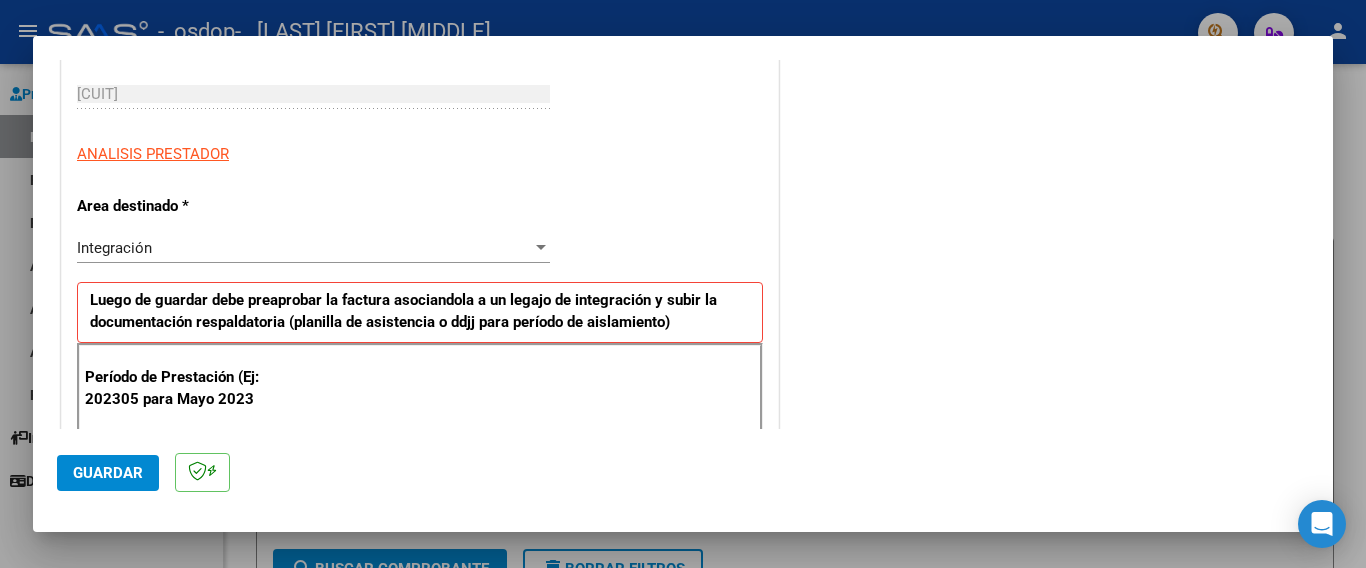 click at bounding box center [683, 284] 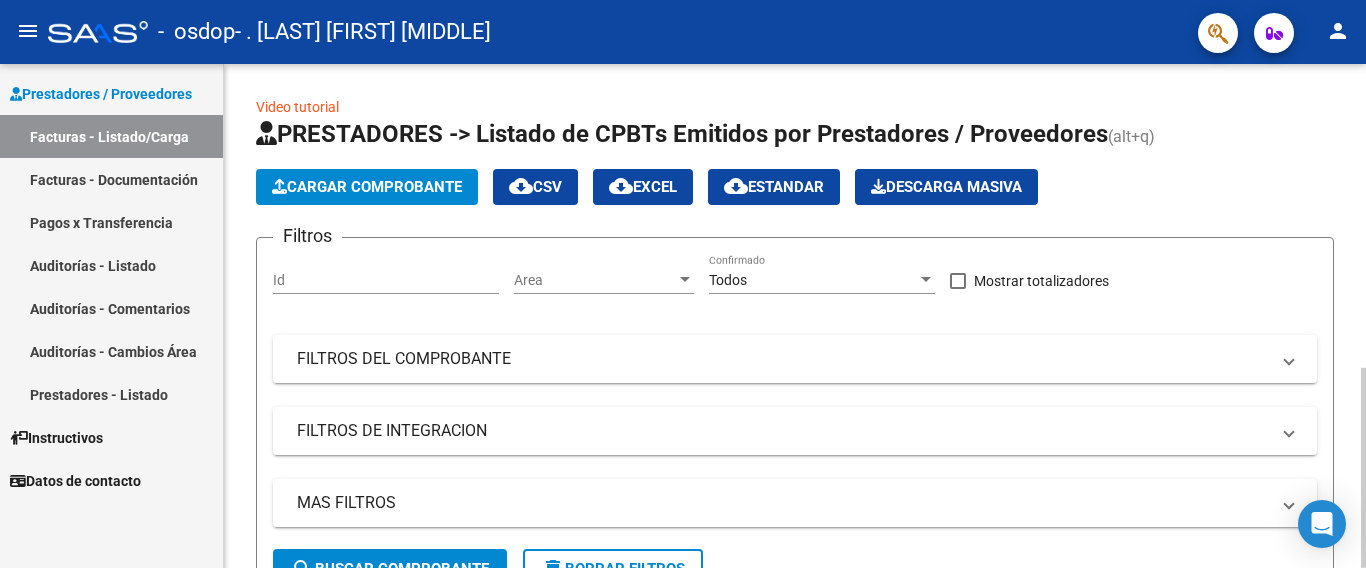 click on "Video tutorial" 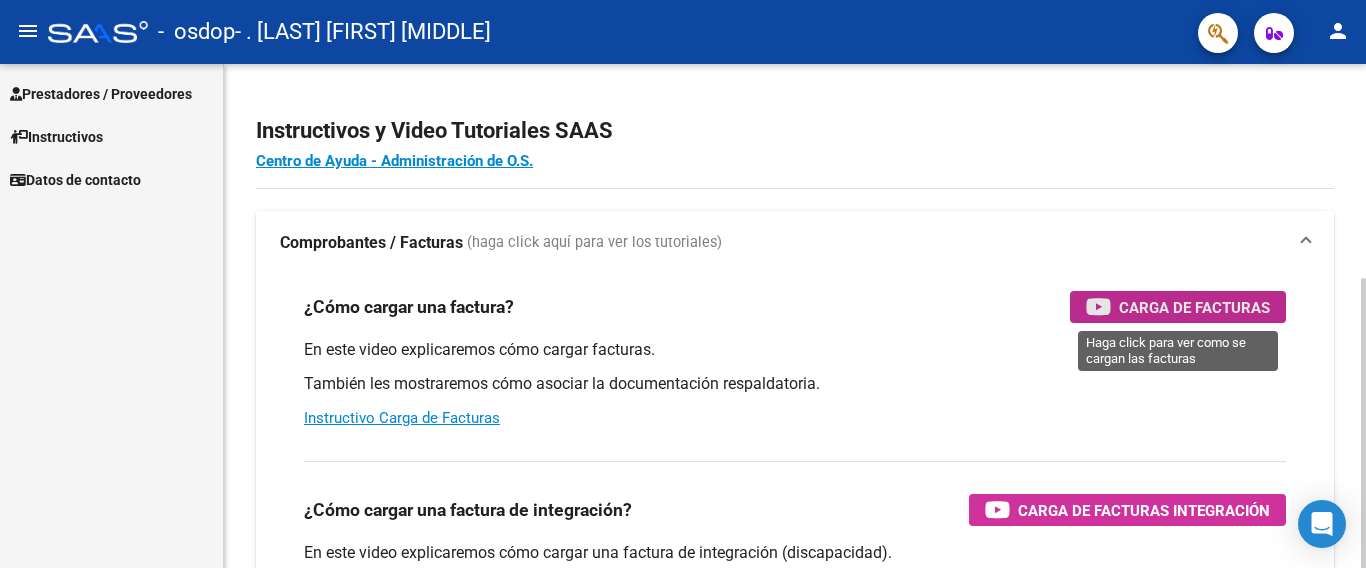 click on "Carga de Facturas" at bounding box center (1194, 307) 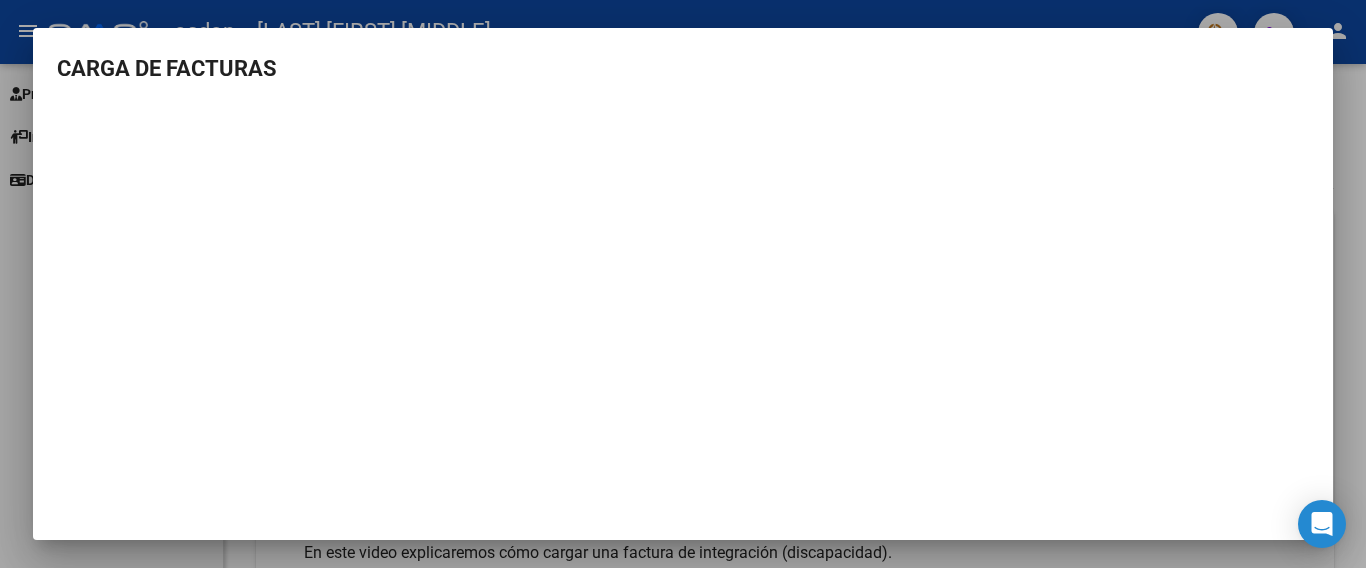 click at bounding box center (683, 284) 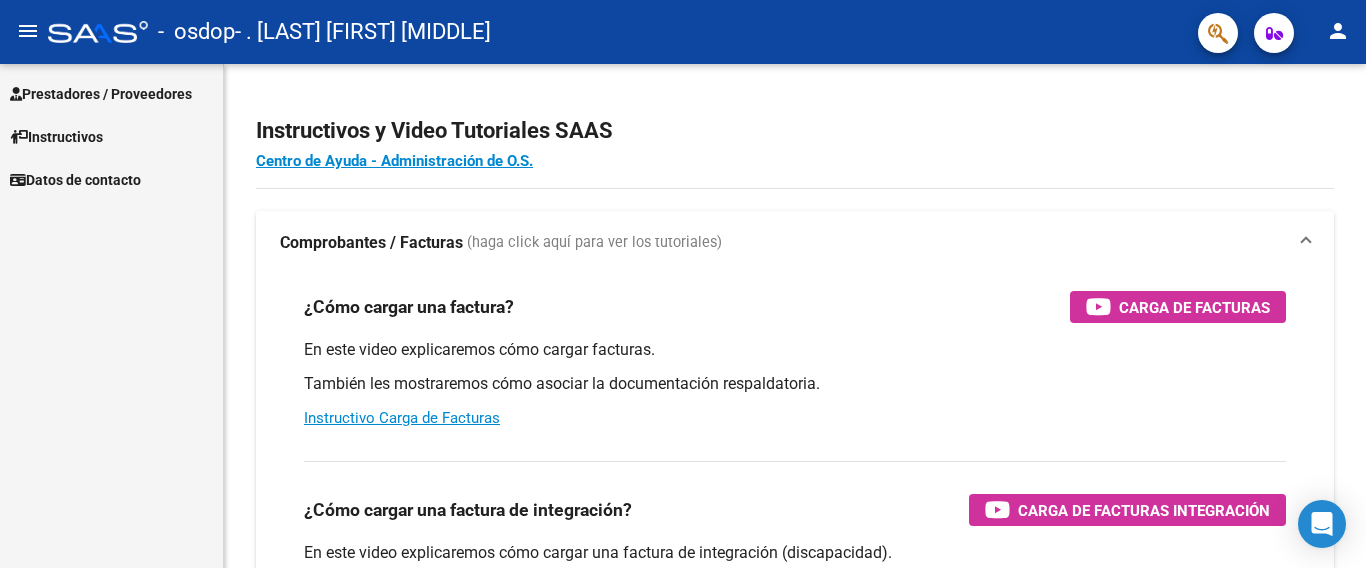click on "Prestadores / Proveedores" at bounding box center [101, 94] 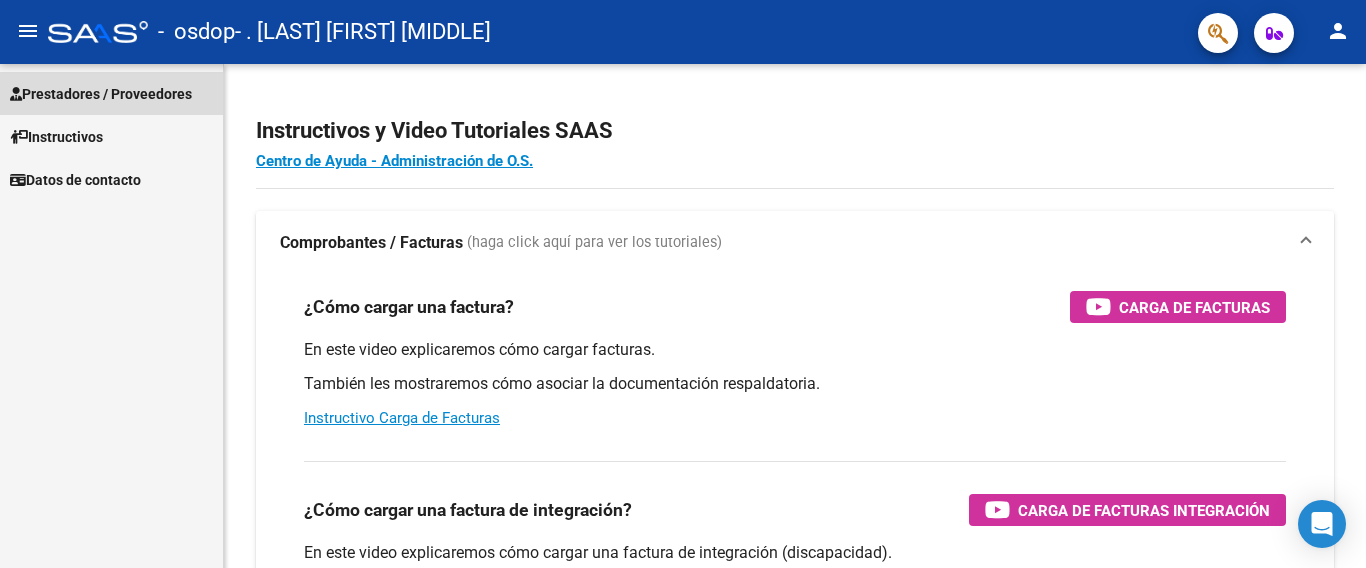 click on "Prestadores / Proveedores" at bounding box center (101, 94) 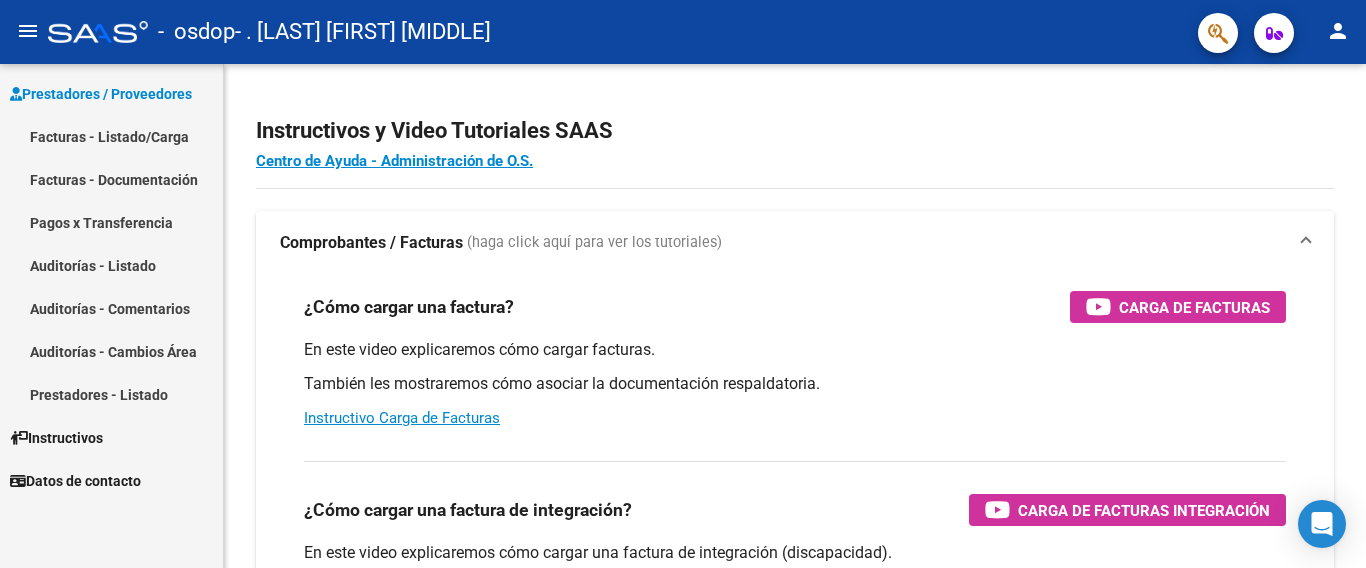 click on "Facturas - Listado/Carga" at bounding box center (111, 136) 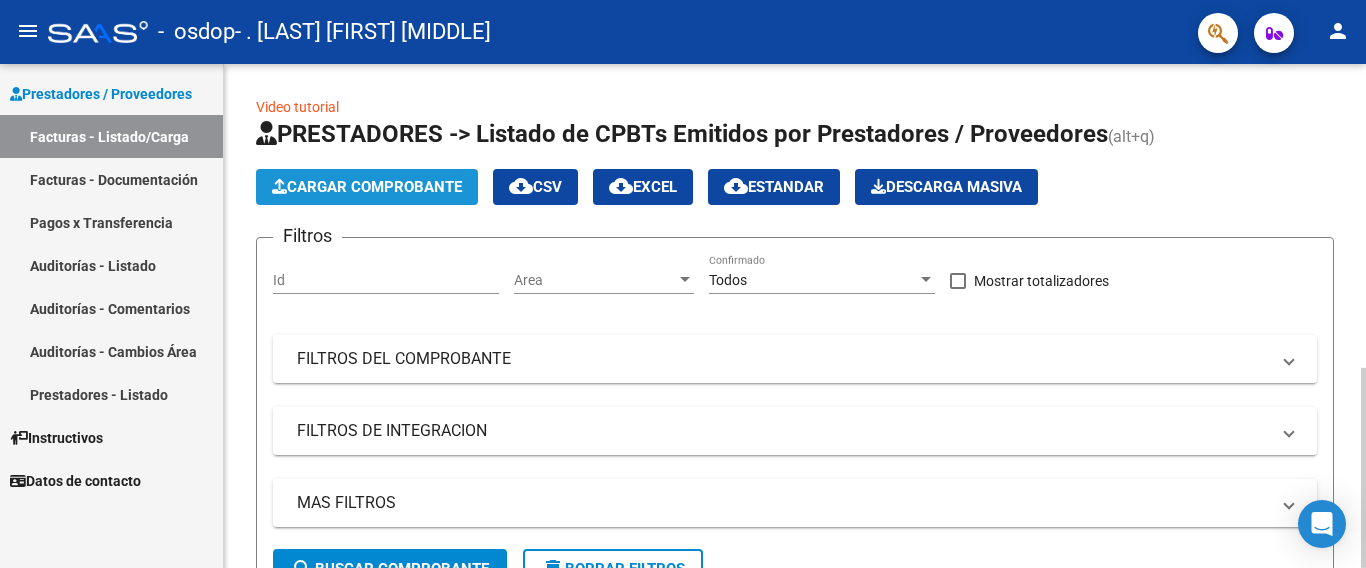 click on "Cargar Comprobante" 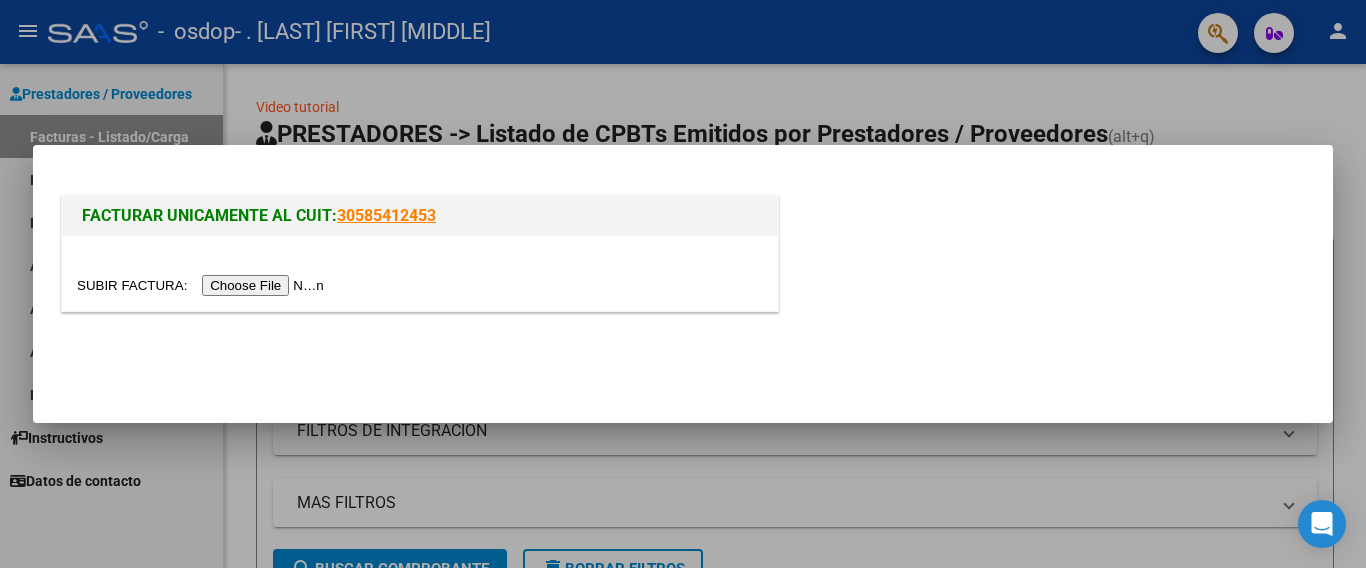 click at bounding box center [203, 285] 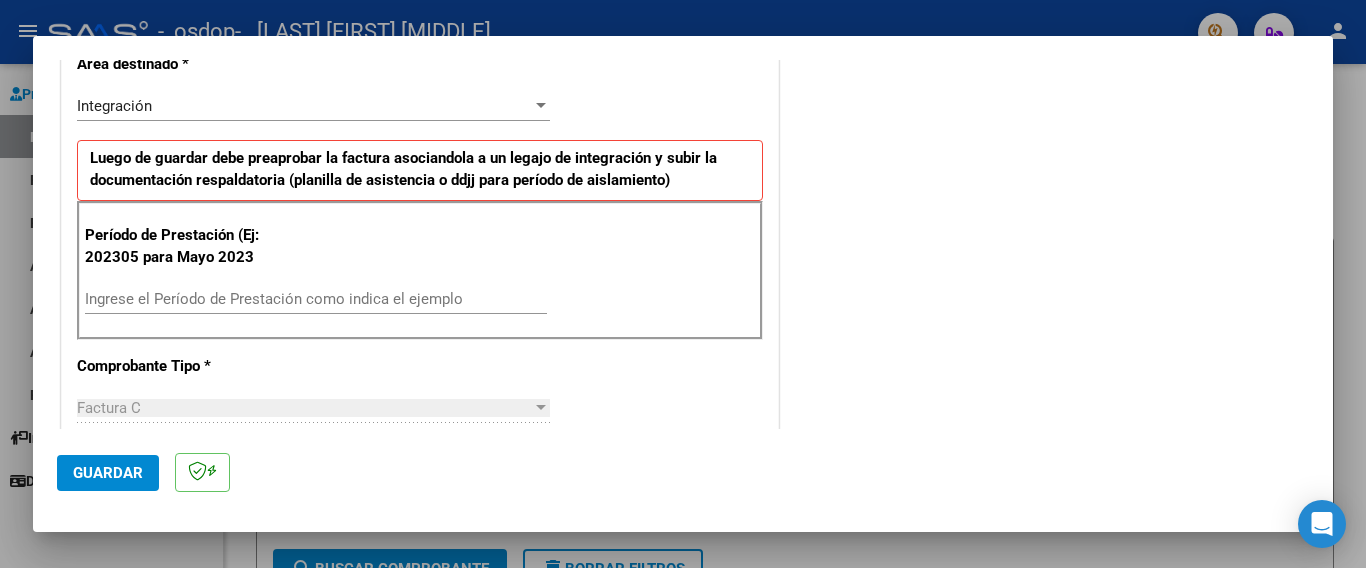 scroll, scrollTop: 447, scrollLeft: 0, axis: vertical 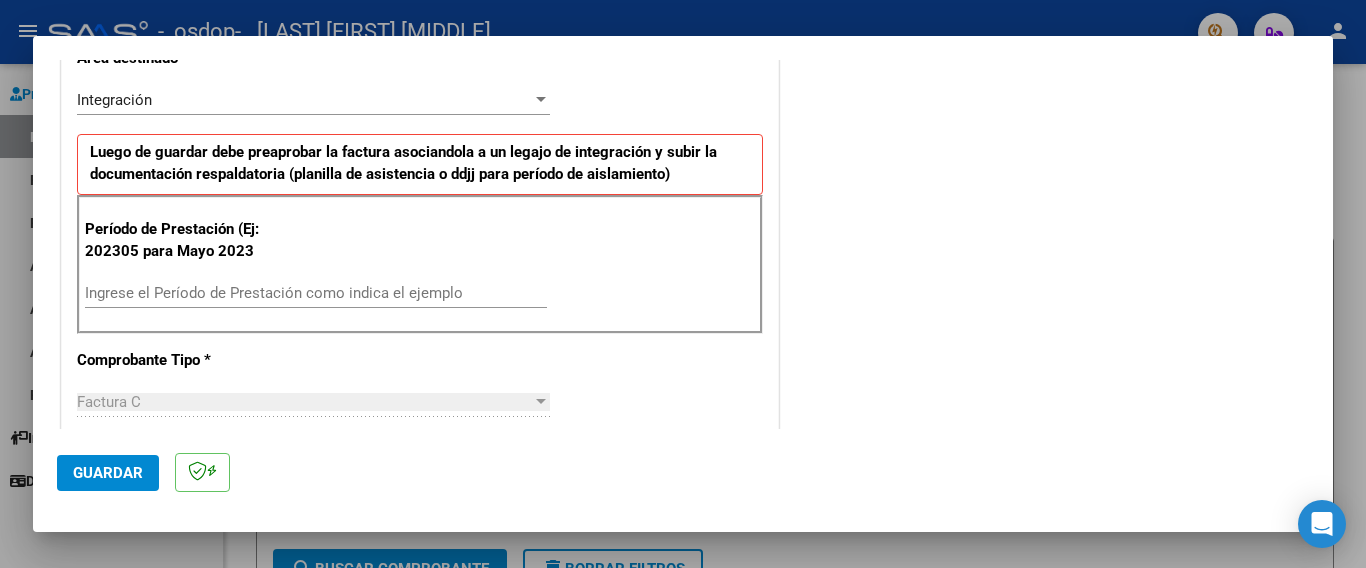 click on "Ingrese el Período de Prestación como indica el ejemplo" at bounding box center (316, 293) 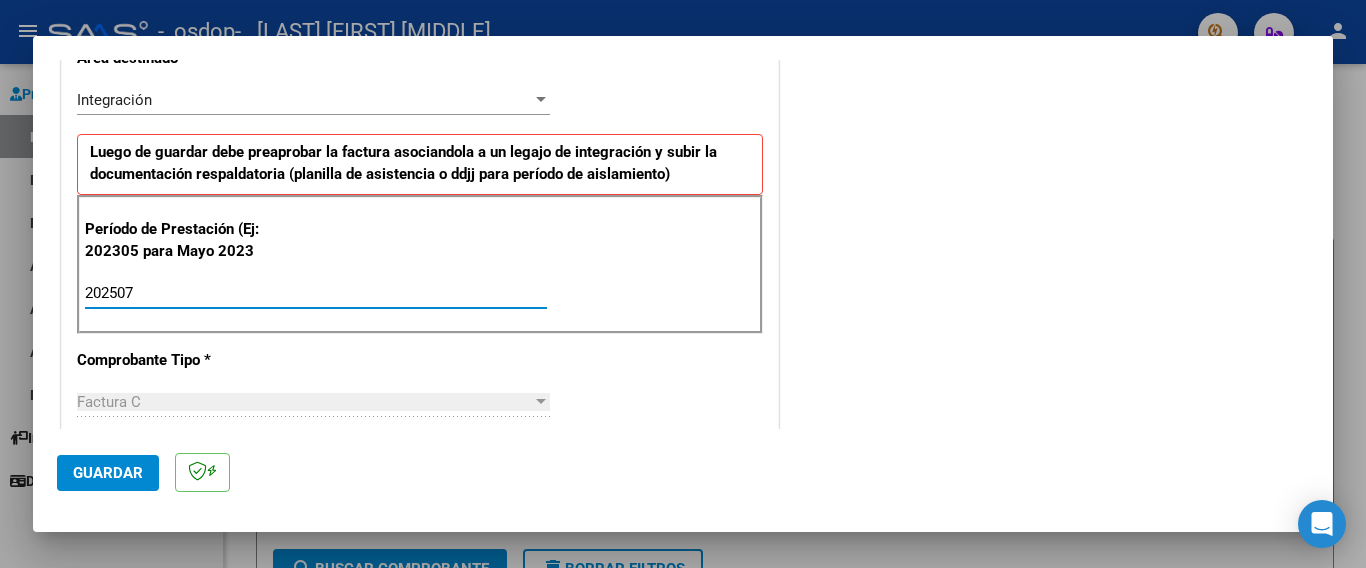 type on "202507" 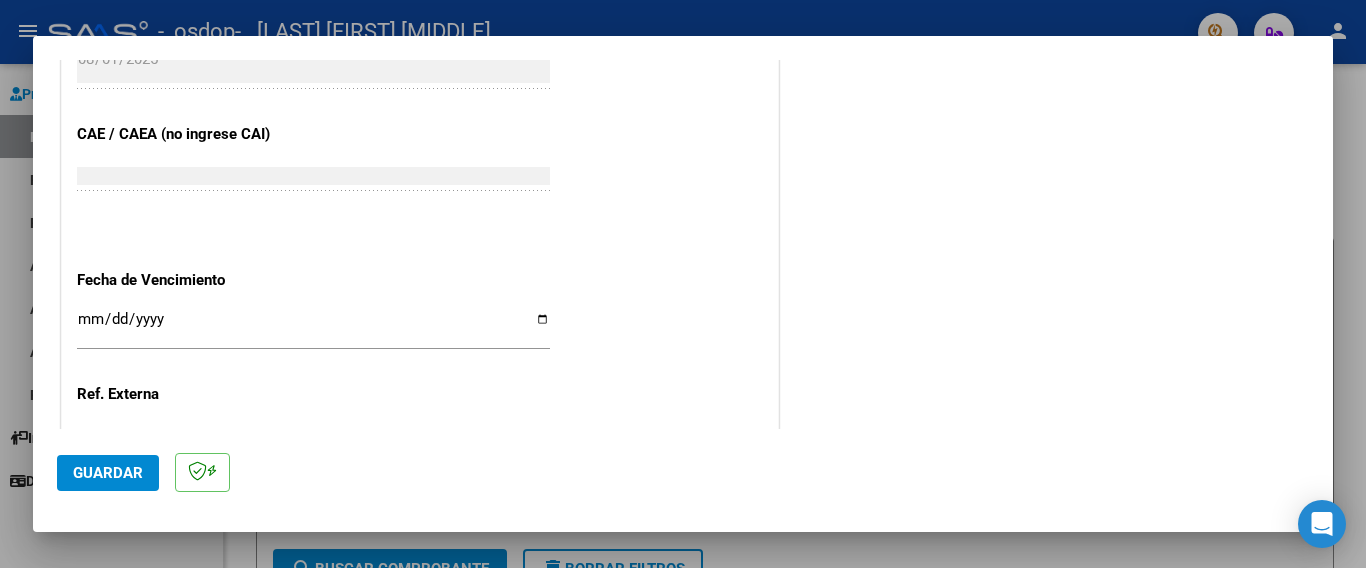 scroll, scrollTop: 1233, scrollLeft: 0, axis: vertical 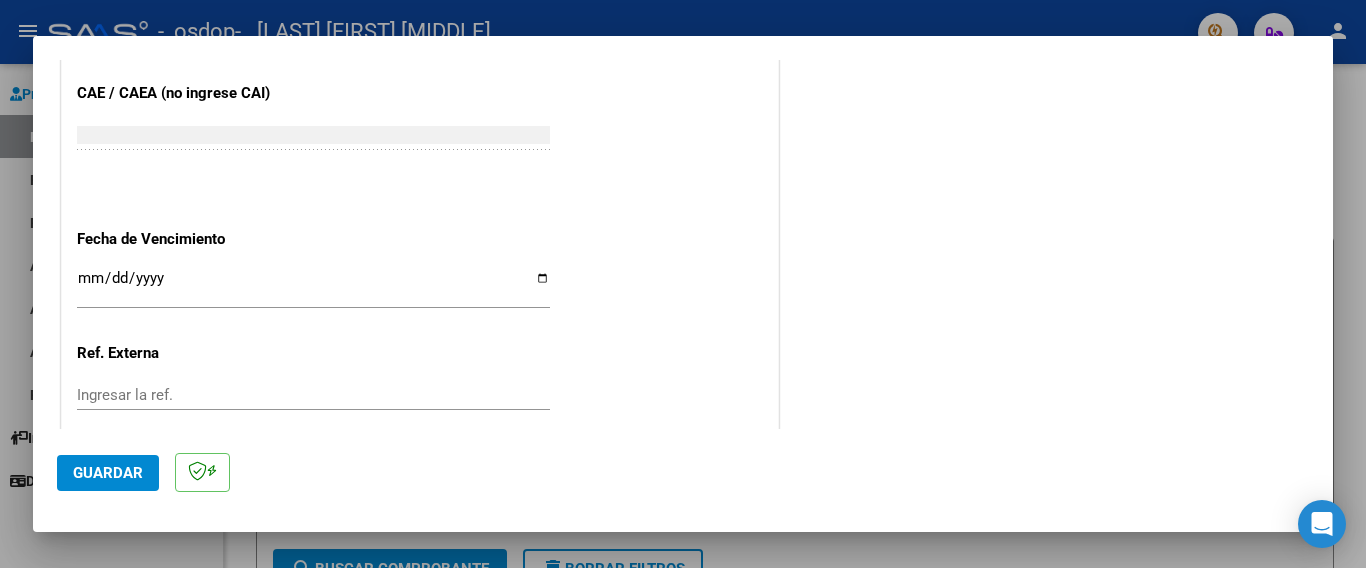 click on "Ingresar la fecha" at bounding box center [313, 286] 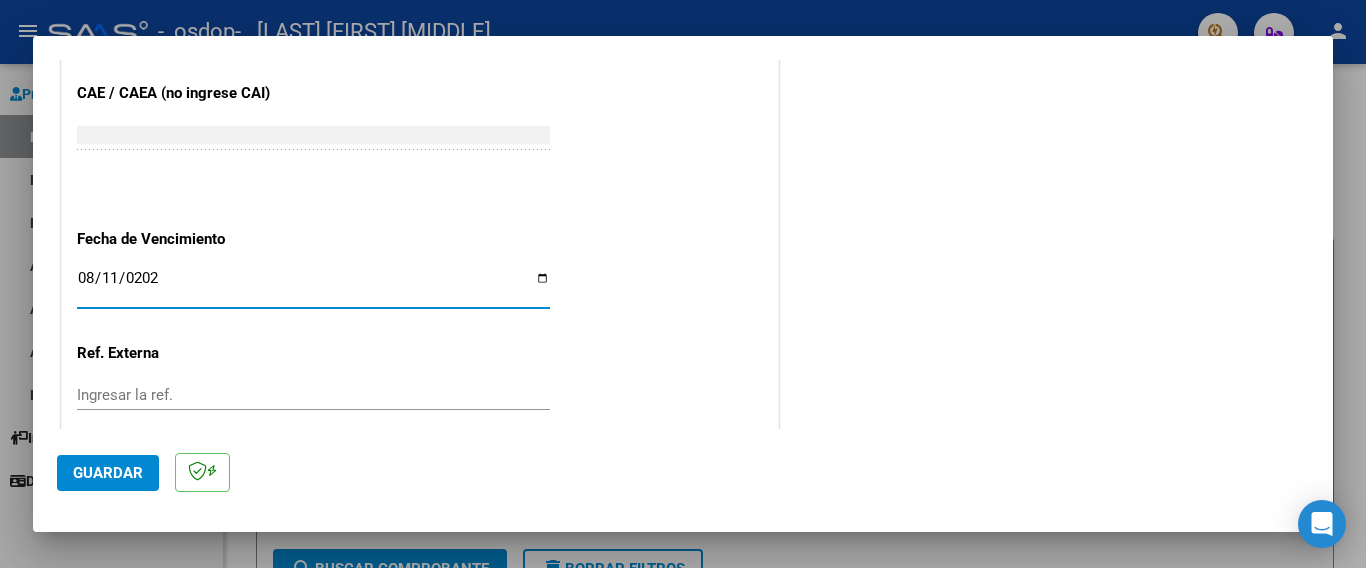 type on "2025-08-11" 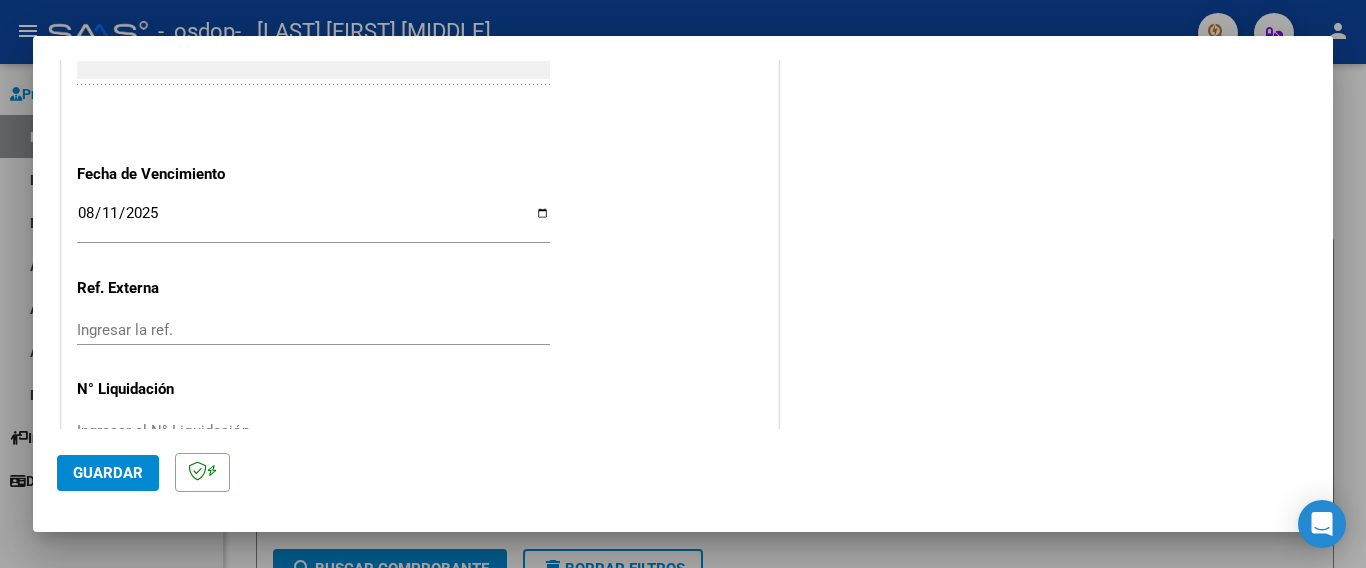 scroll, scrollTop: 1329, scrollLeft: 0, axis: vertical 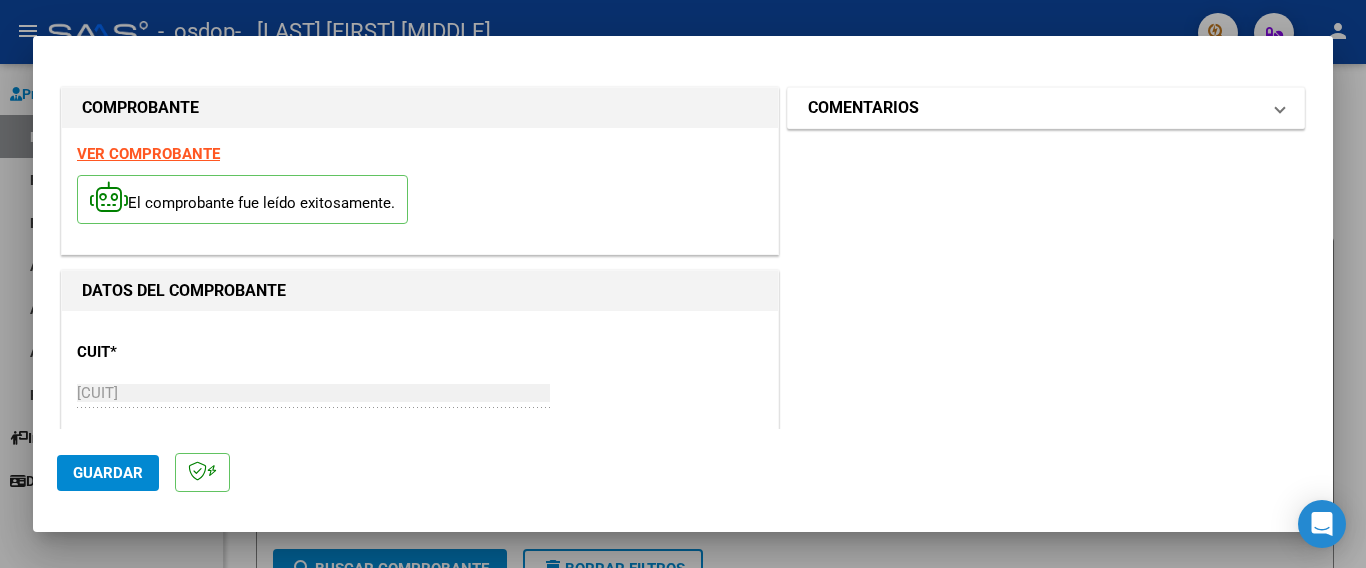 click at bounding box center (1280, 108) 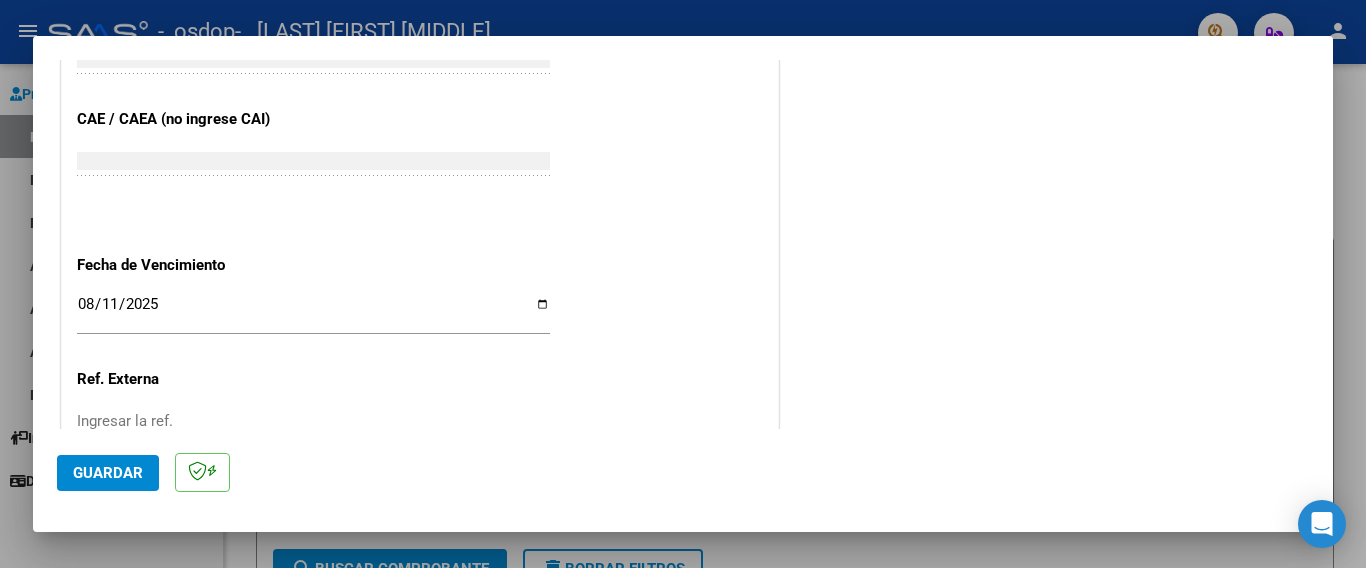 scroll, scrollTop: 1213, scrollLeft: 0, axis: vertical 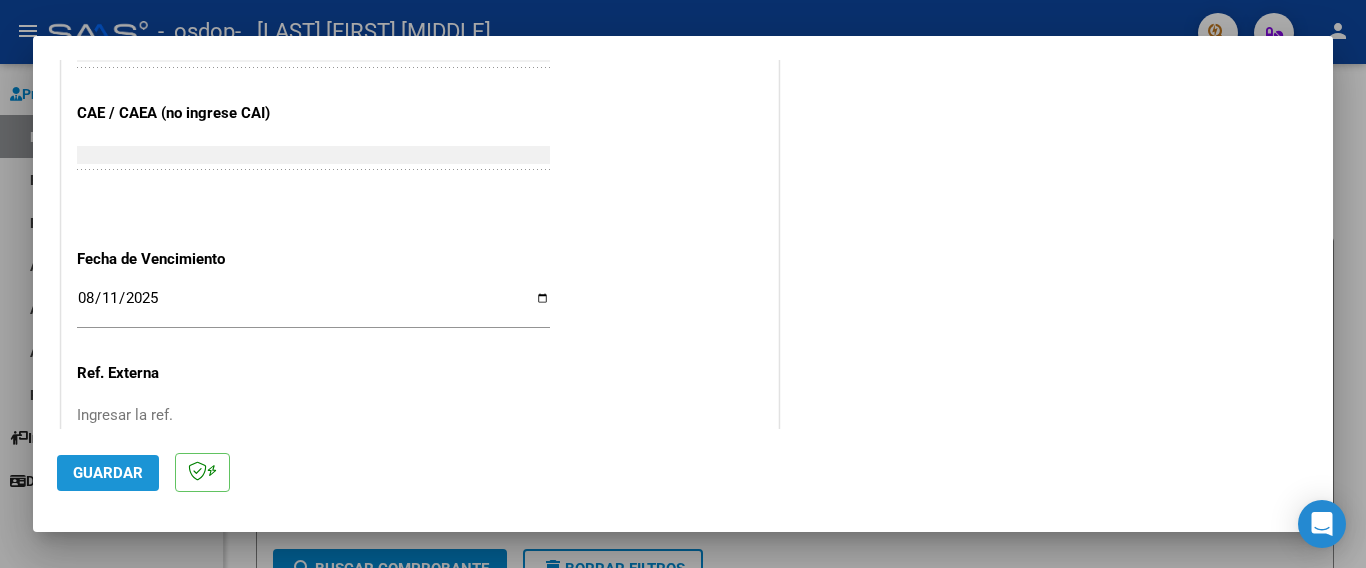 click on "Guardar" 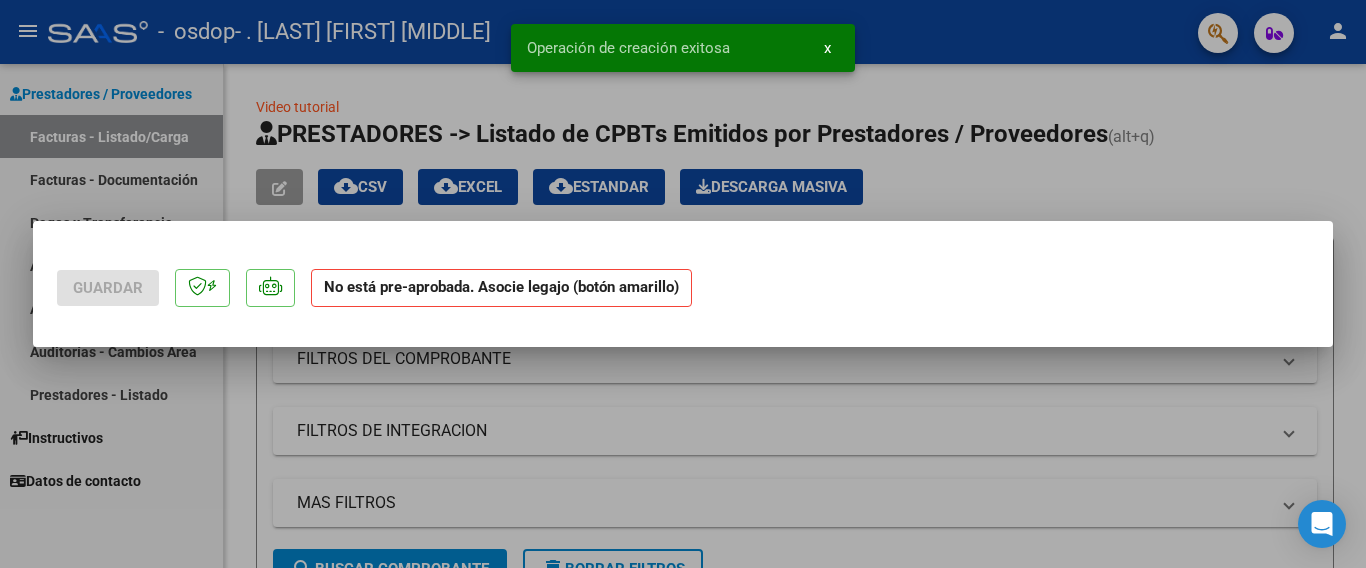 scroll, scrollTop: 0, scrollLeft: 0, axis: both 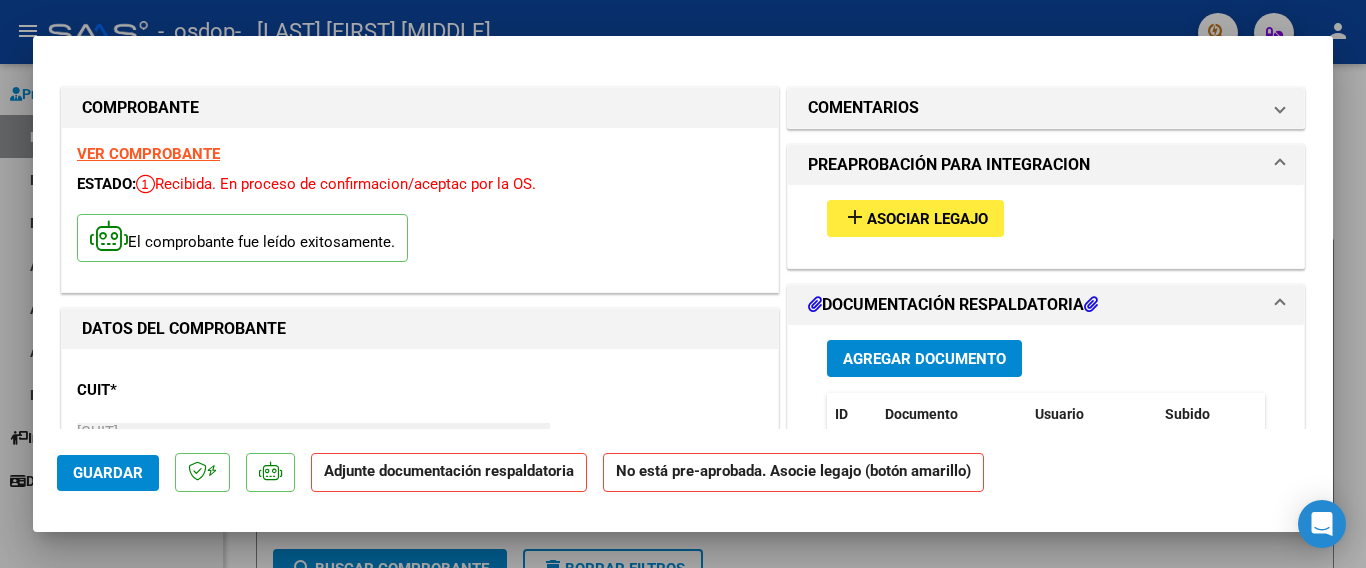 click on "Agregar Documento" at bounding box center [924, 359] 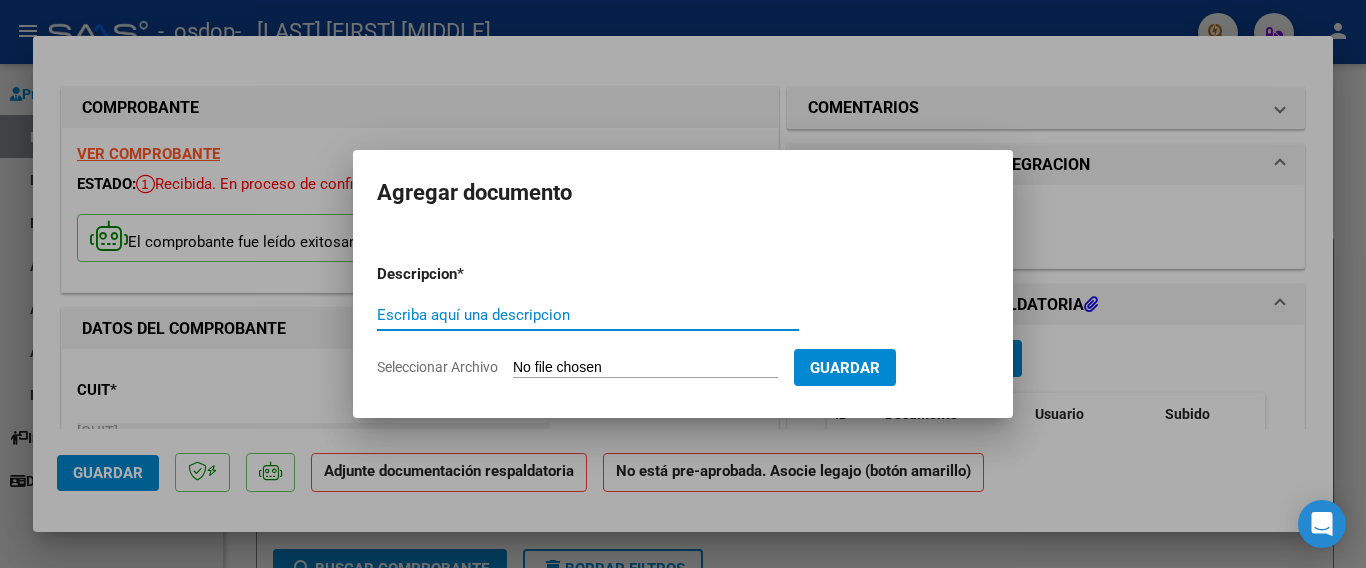 click on "Escriba aquí una descripcion" at bounding box center [588, 315] 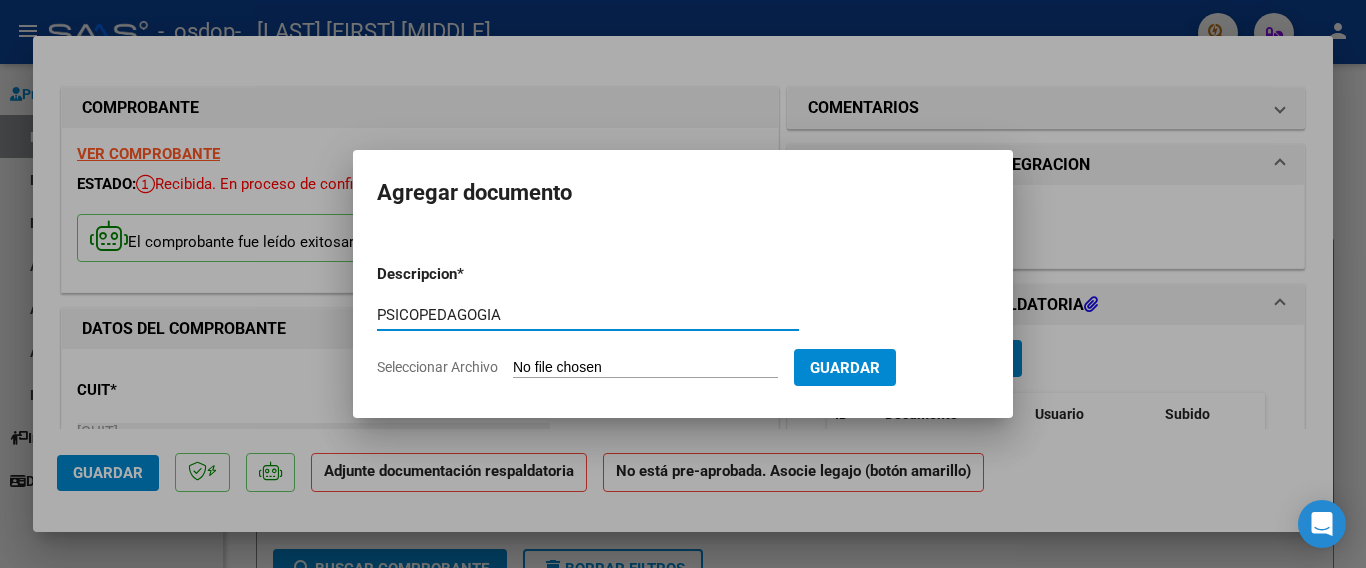 type on "PSICOPEDAGOGIA" 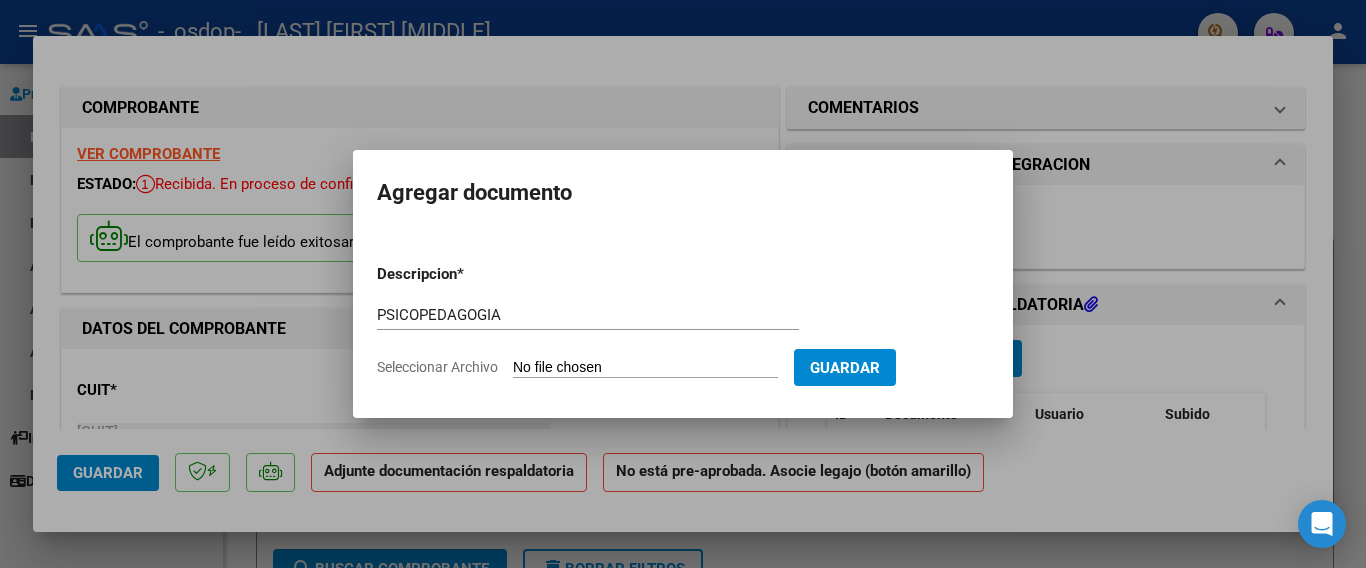 click on "Seleccionar Archivo" at bounding box center (645, 368) 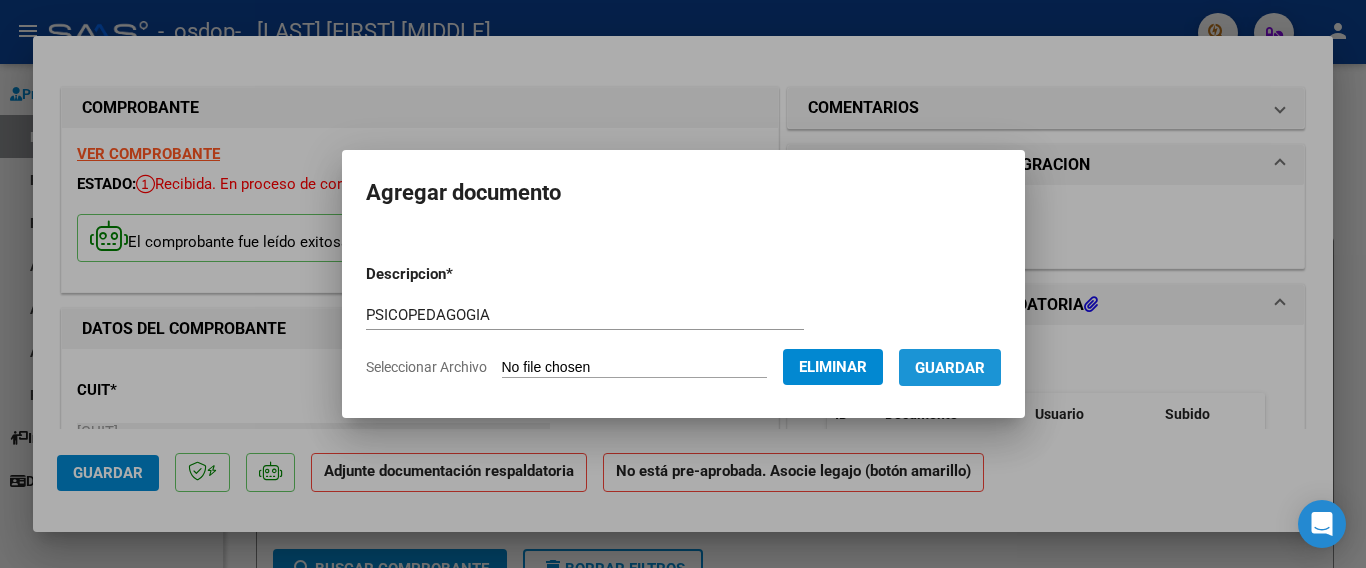 click on "Guardar" at bounding box center [950, 368] 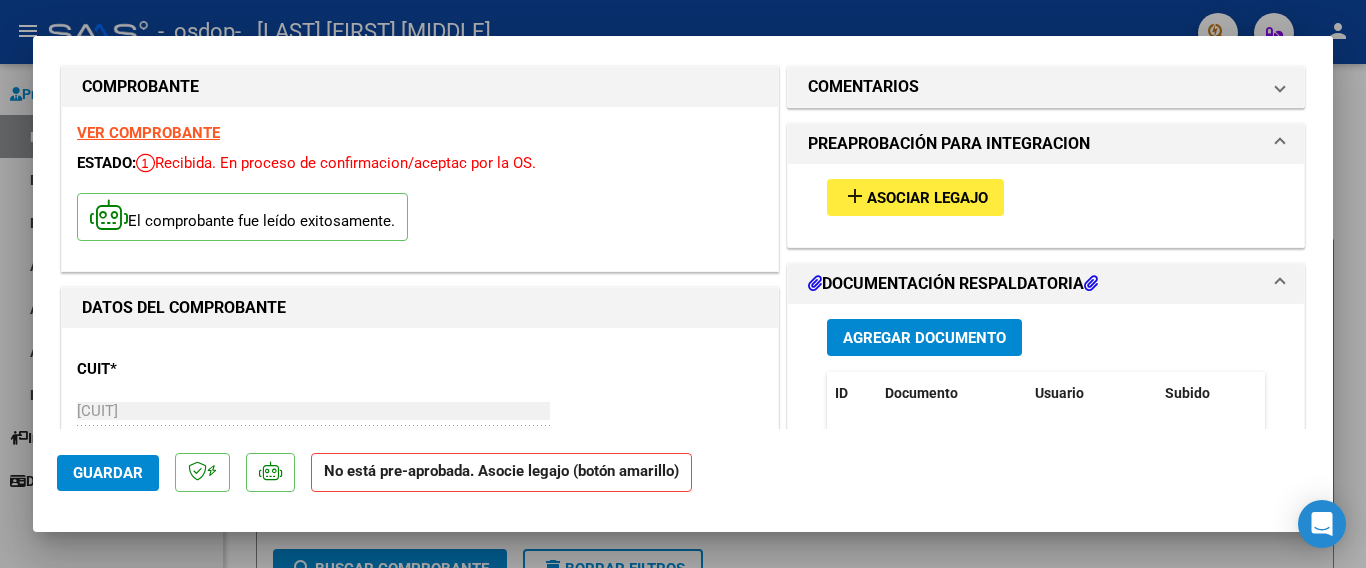 scroll, scrollTop: 0, scrollLeft: 0, axis: both 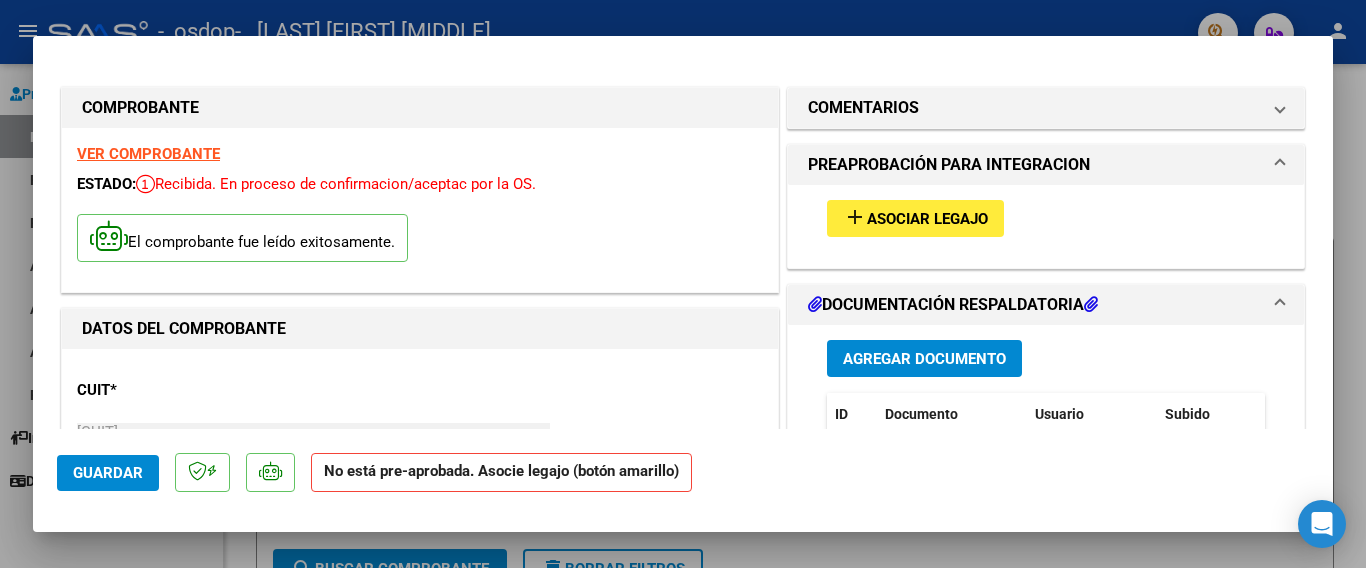 click on "add Asociar Legajo" at bounding box center [915, 218] 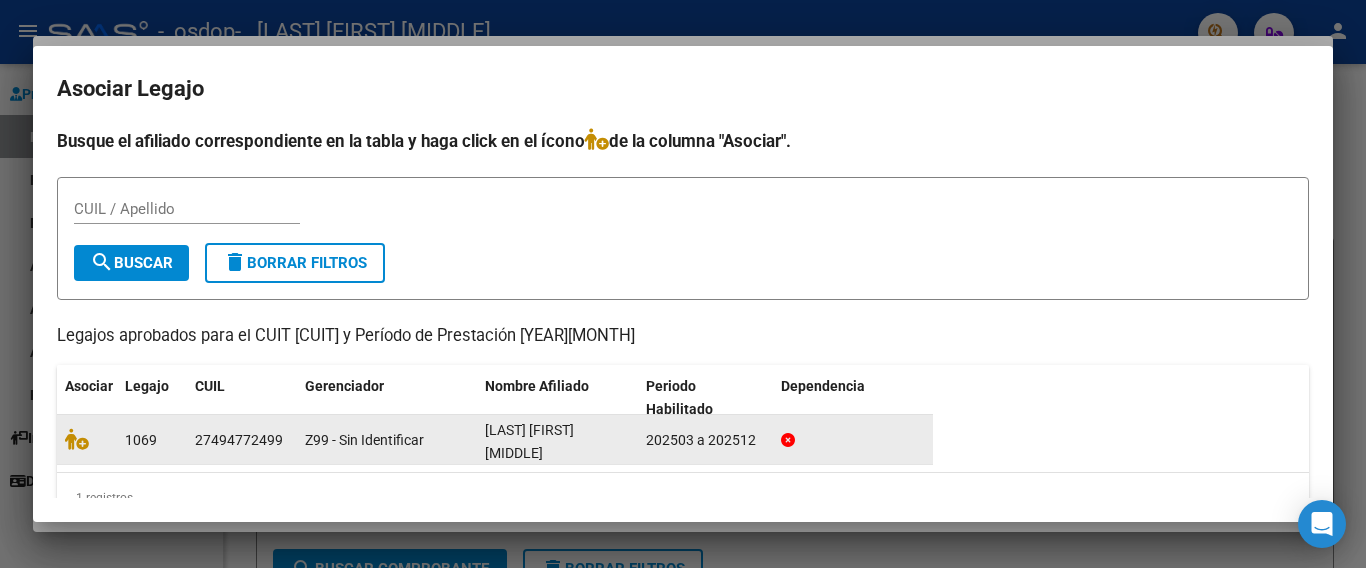 click on "Z99 - Sin Identificar" 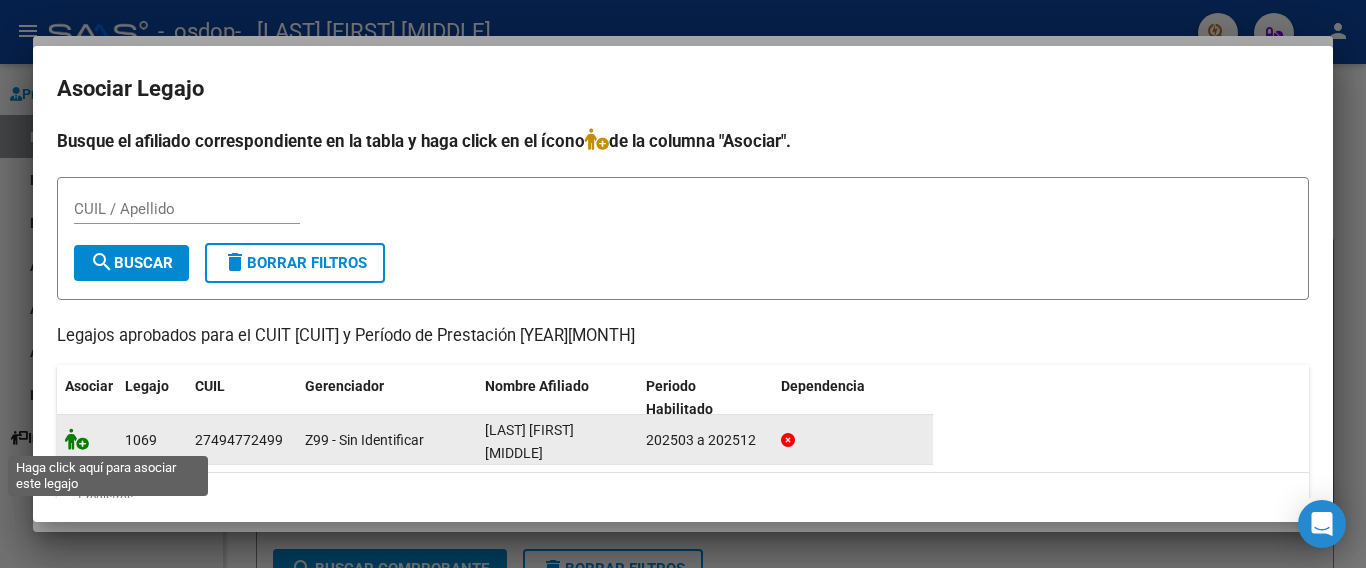 click 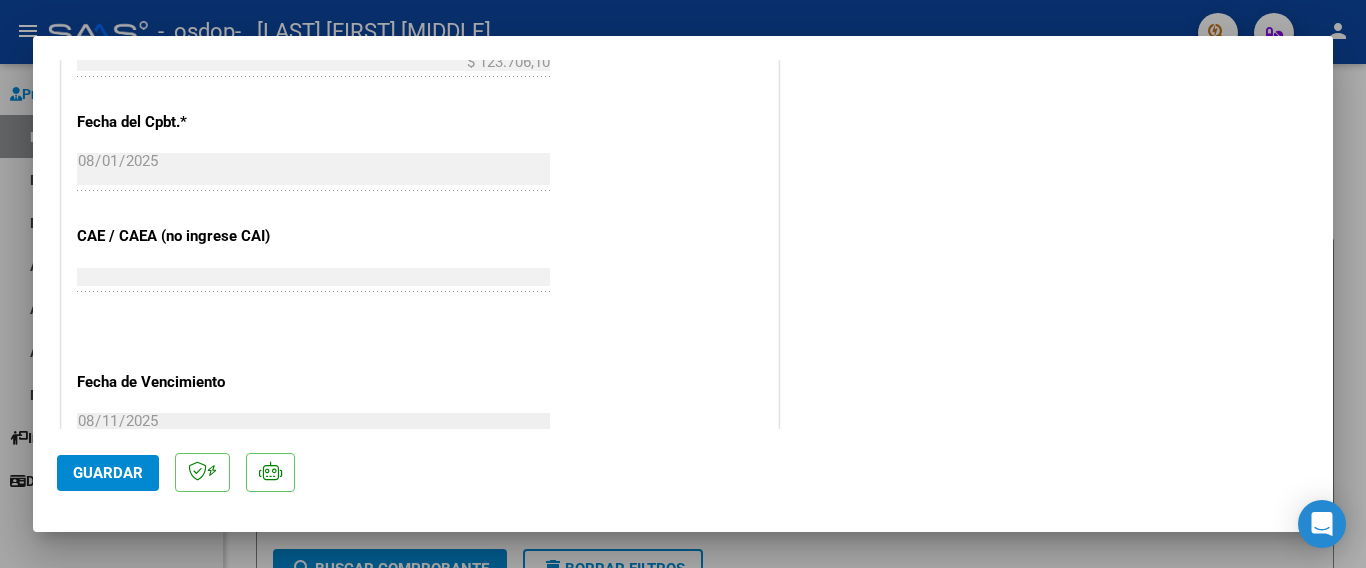 scroll, scrollTop: 1269, scrollLeft: 0, axis: vertical 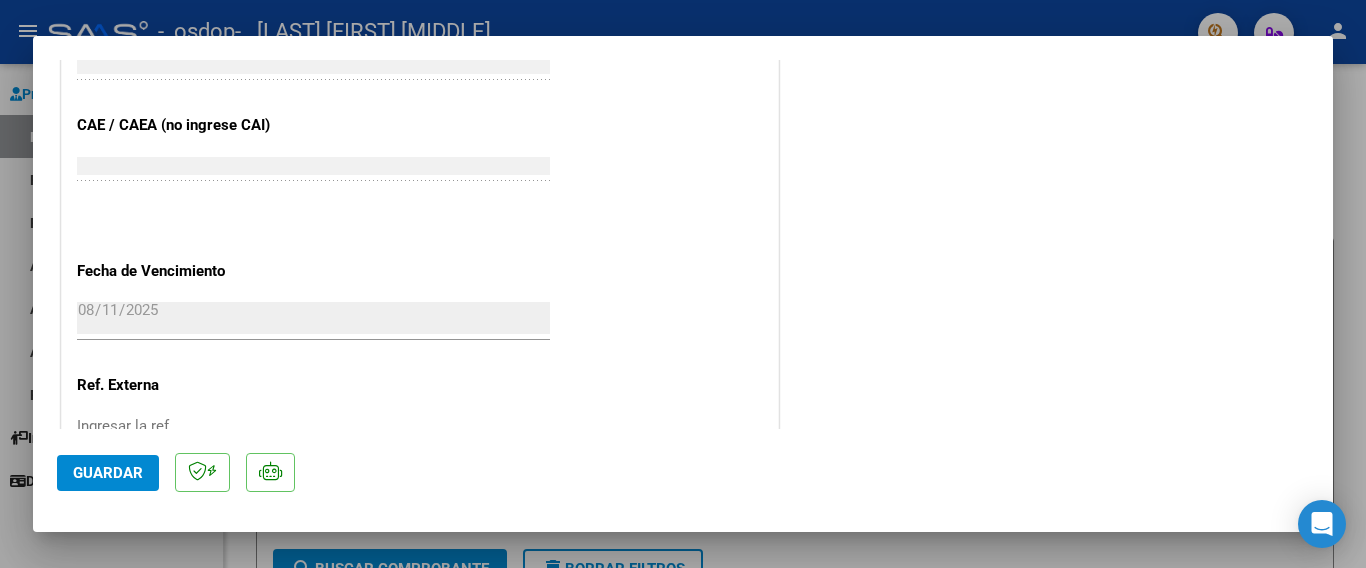 click on "Guardar" 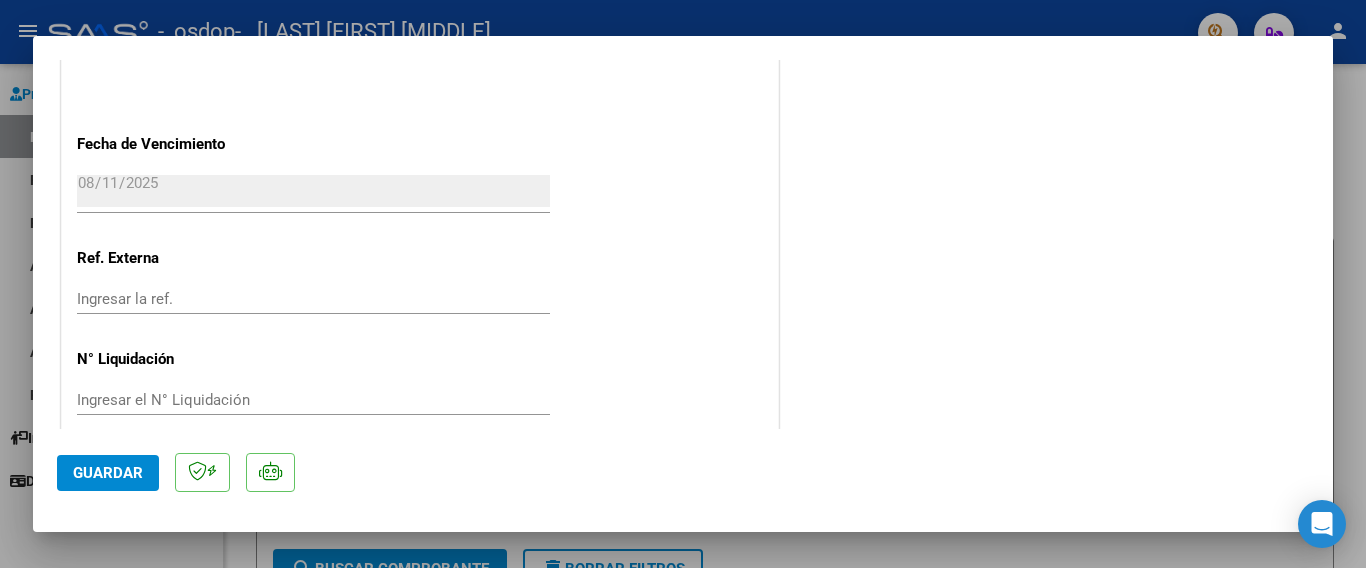 click at bounding box center [683, 284] 